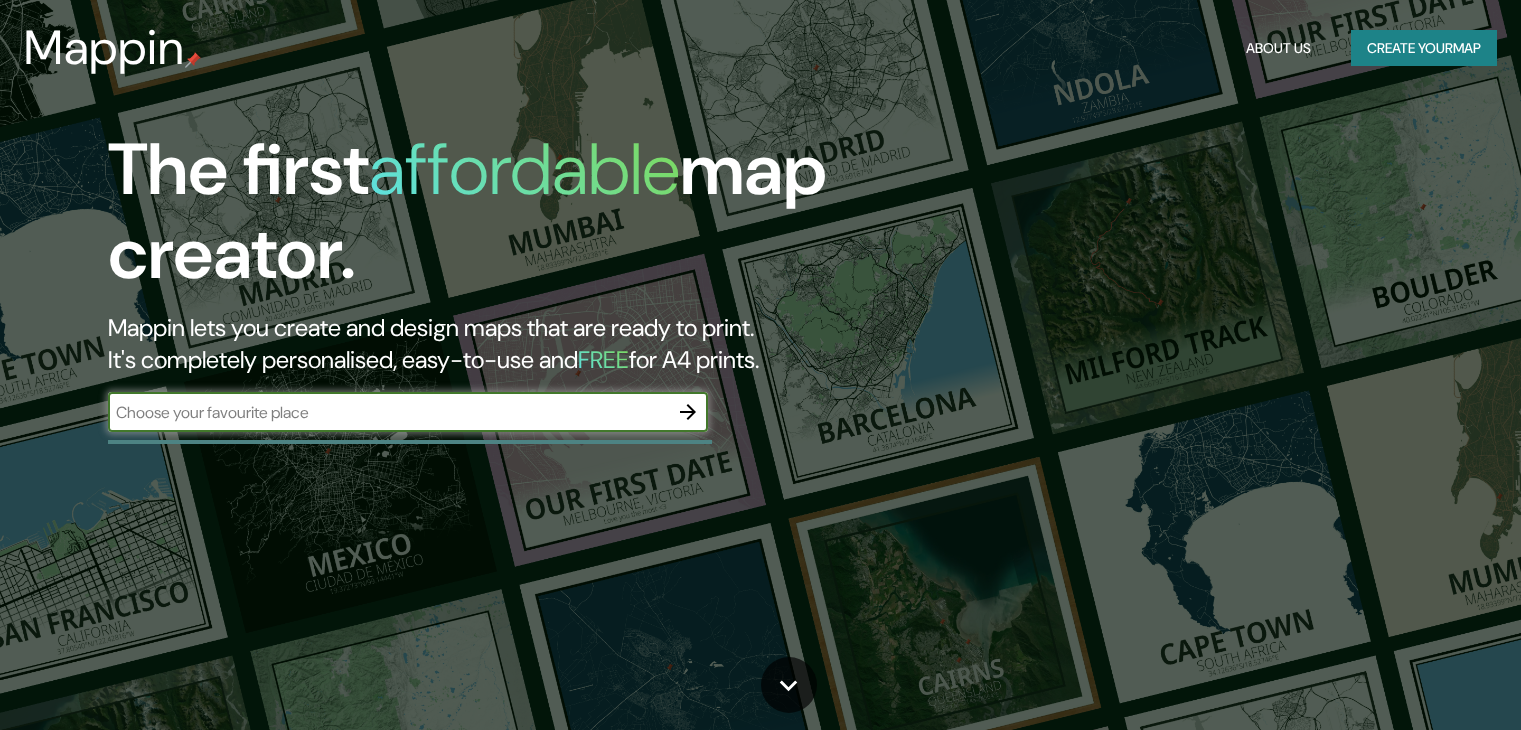 scroll, scrollTop: 0, scrollLeft: 0, axis: both 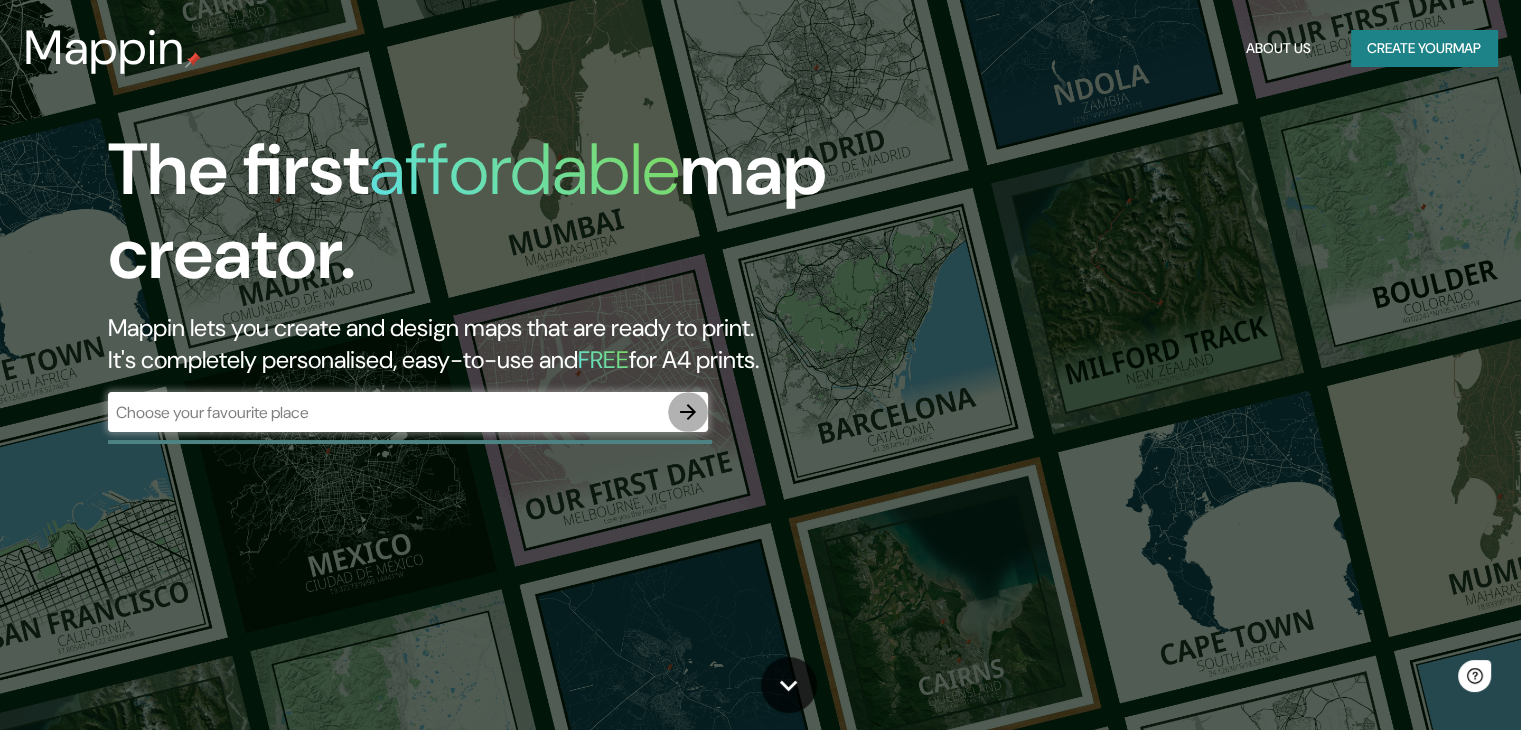 click 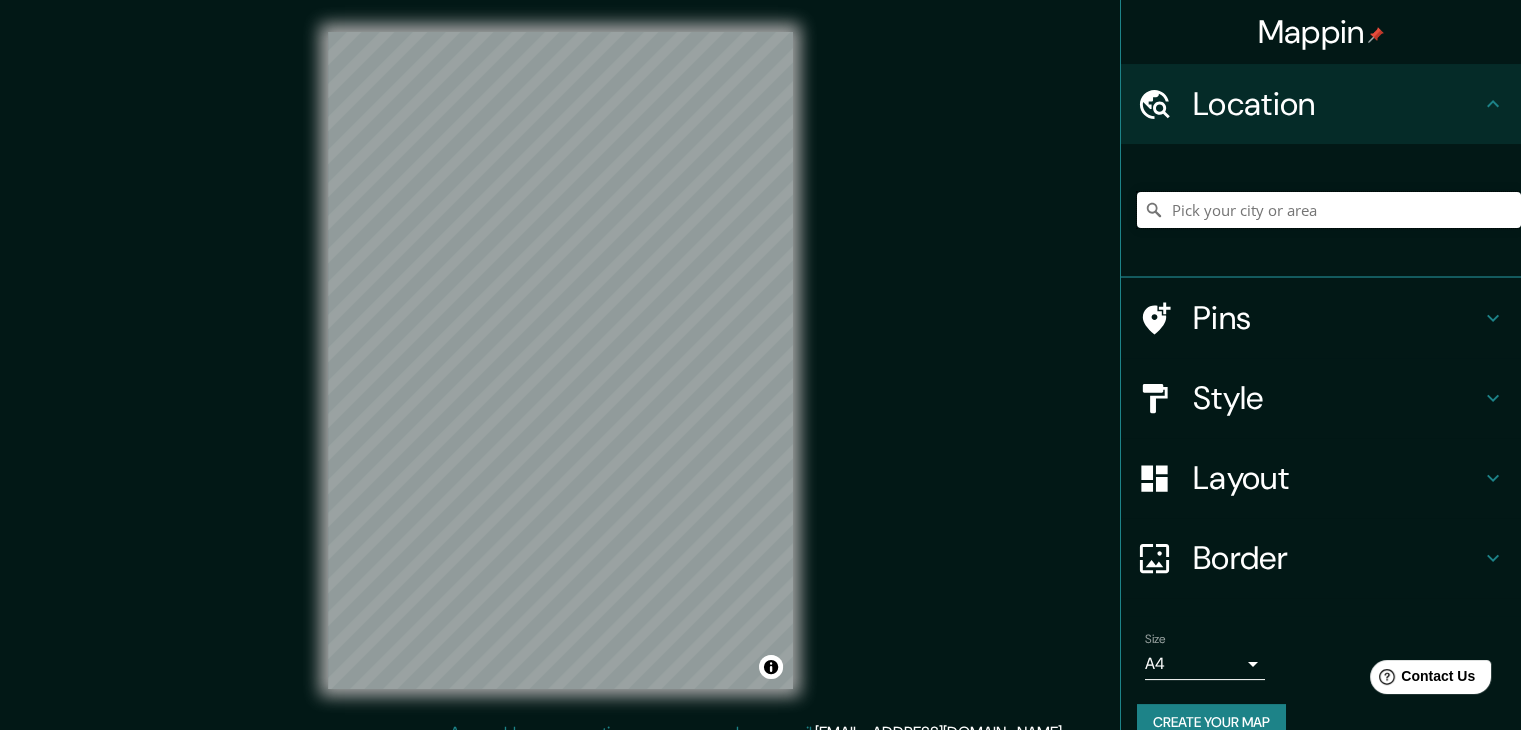 click at bounding box center [1329, 210] 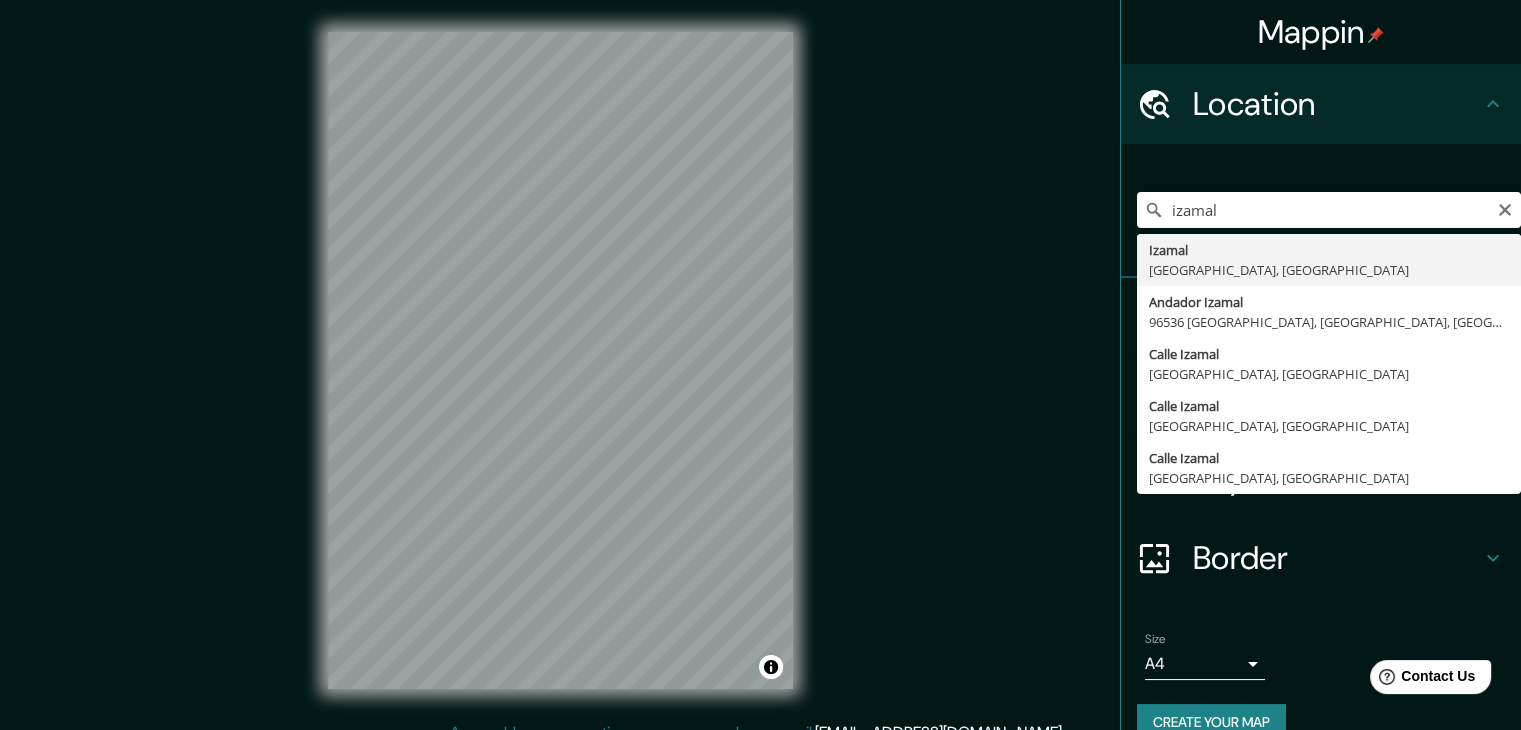 type on "Izamal, [GEOGRAPHIC_DATA], [GEOGRAPHIC_DATA]" 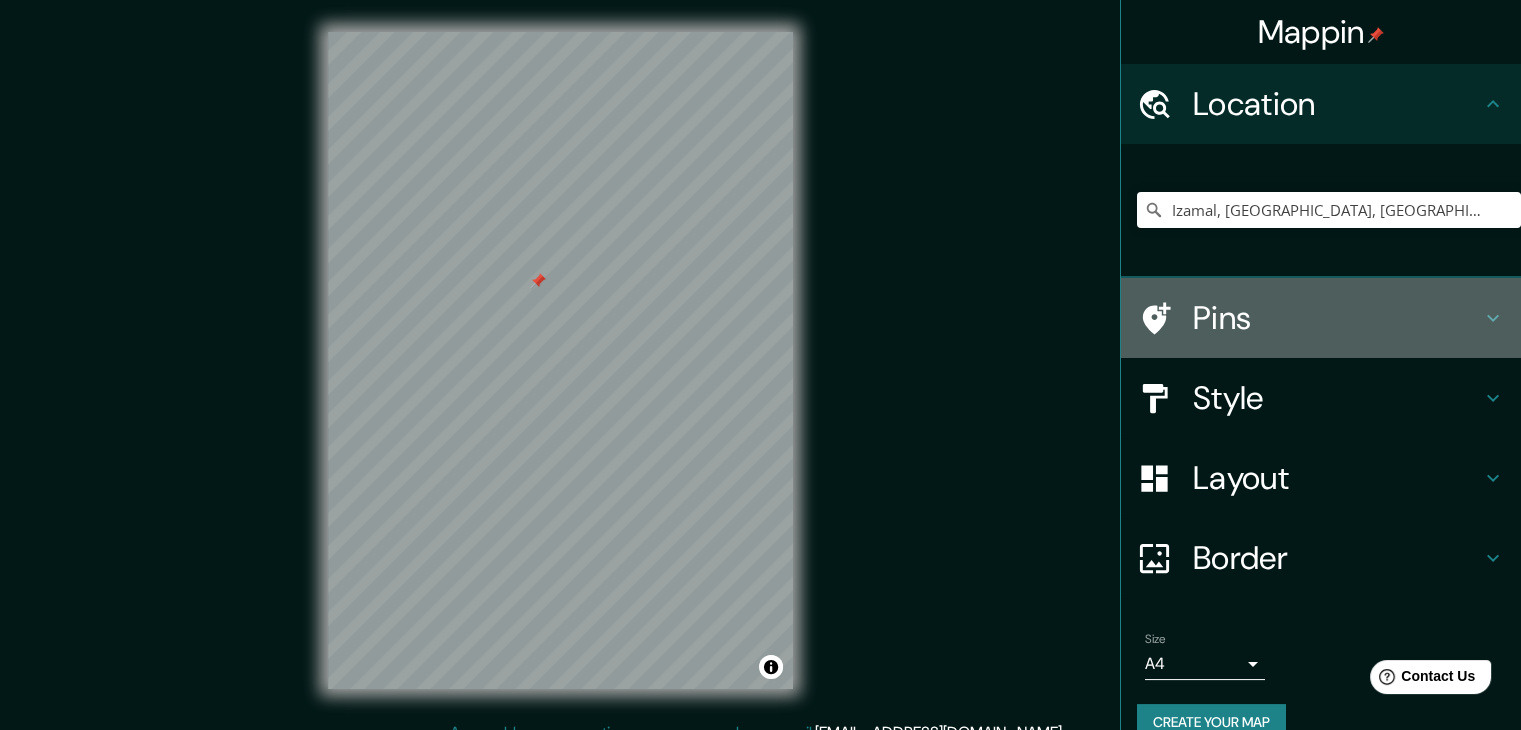 click on "Pins" at bounding box center [1337, 318] 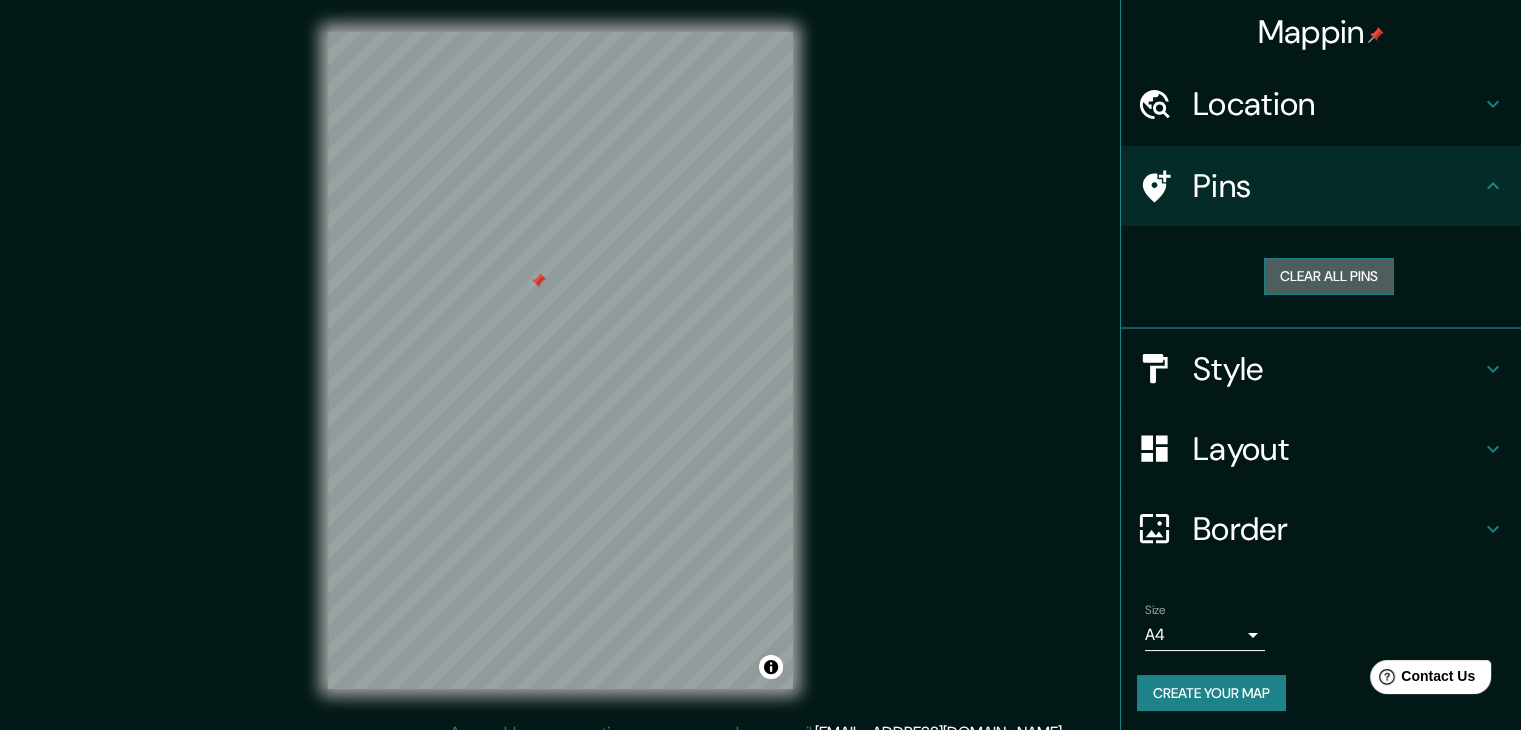 click on "Clear all pins" at bounding box center (1329, 276) 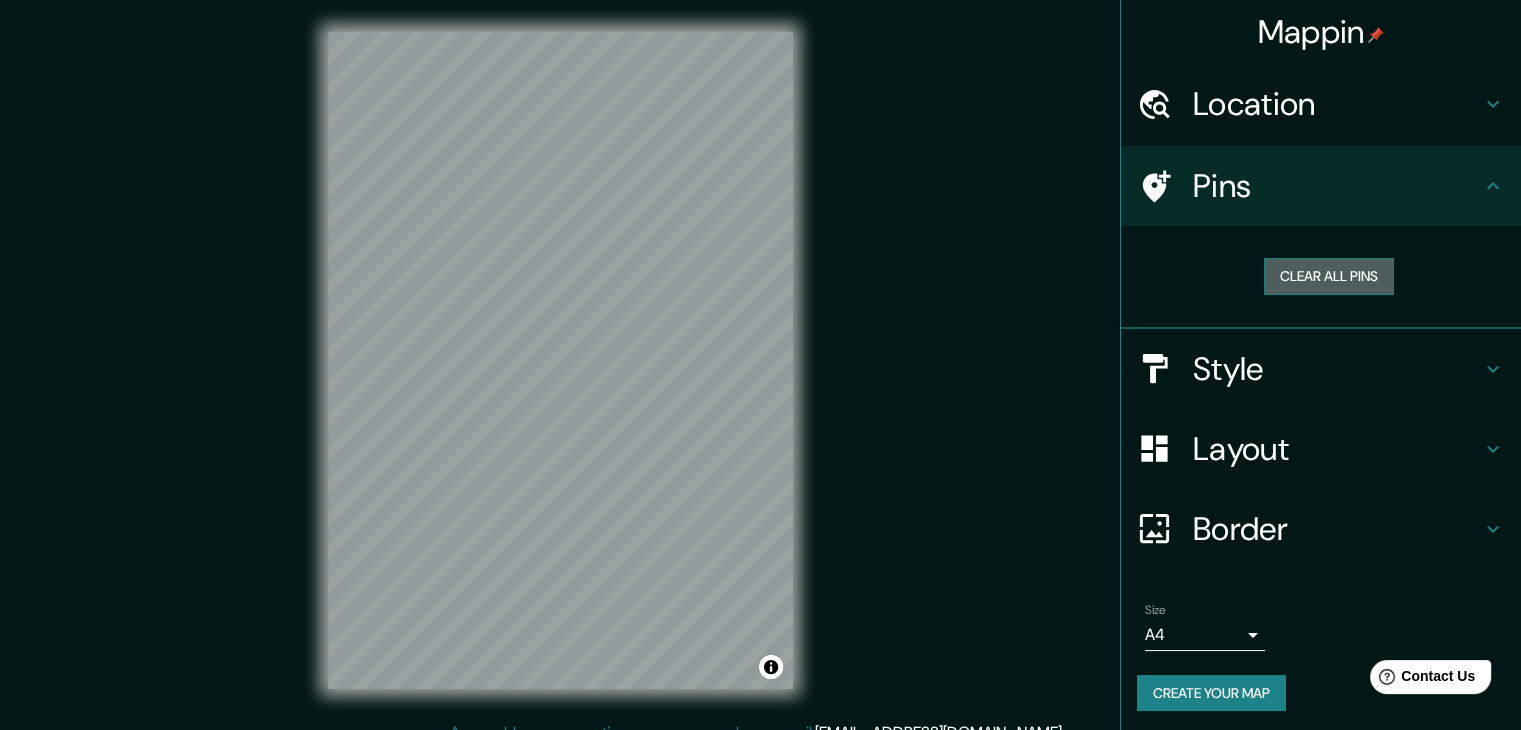 click on "Clear all pins" at bounding box center (1329, 276) 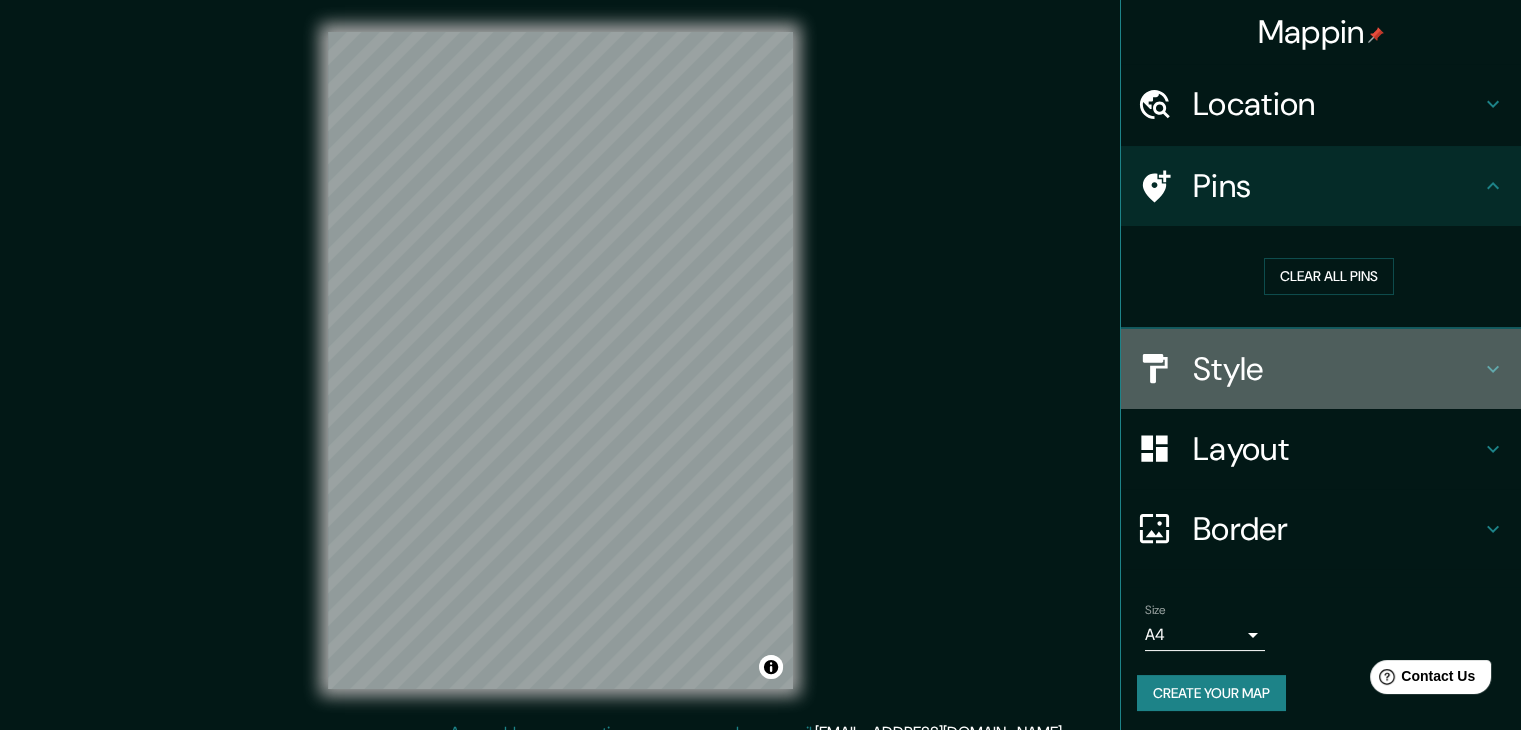 click on "Style" at bounding box center (1337, 369) 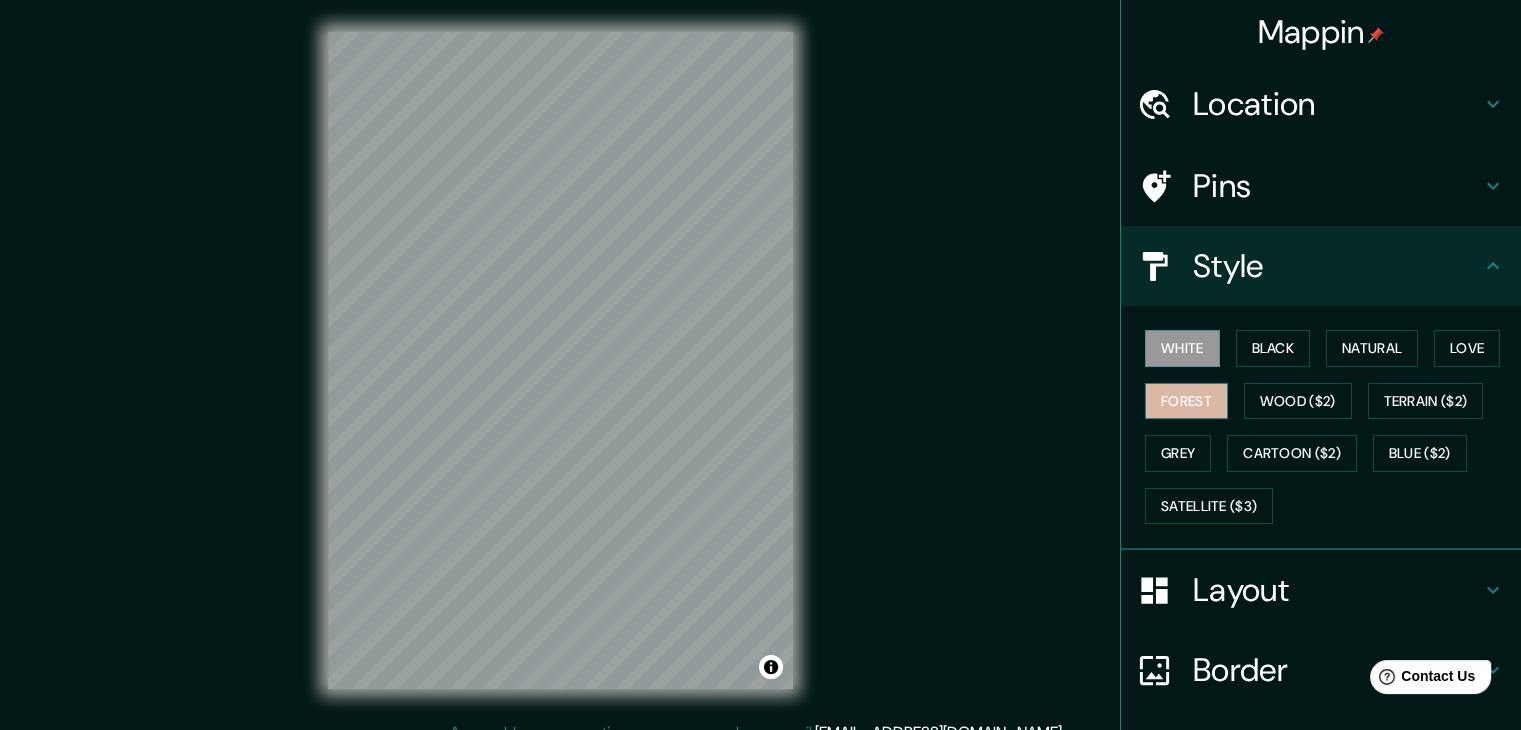 click on "Forest" at bounding box center [1186, 401] 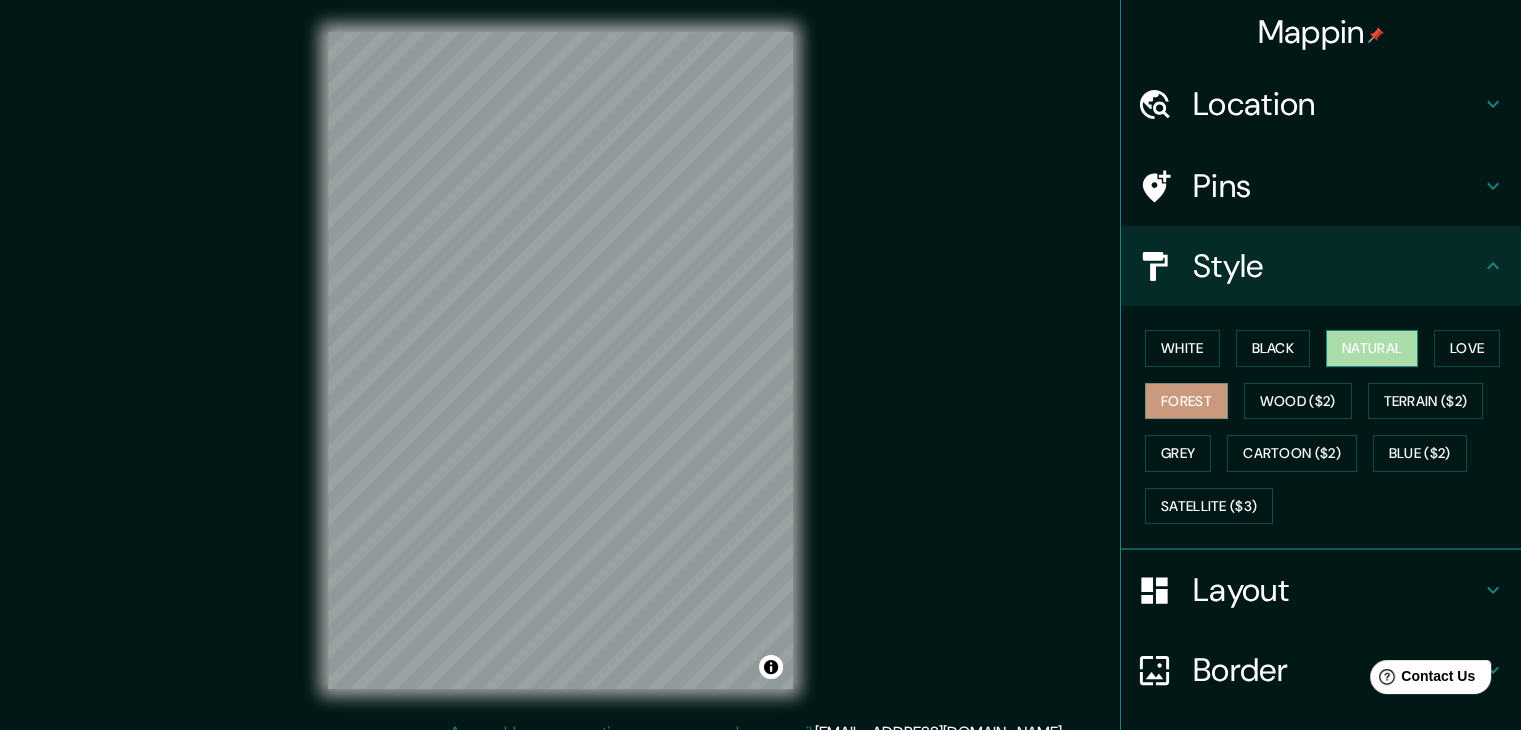 click on "Natural" at bounding box center (1372, 348) 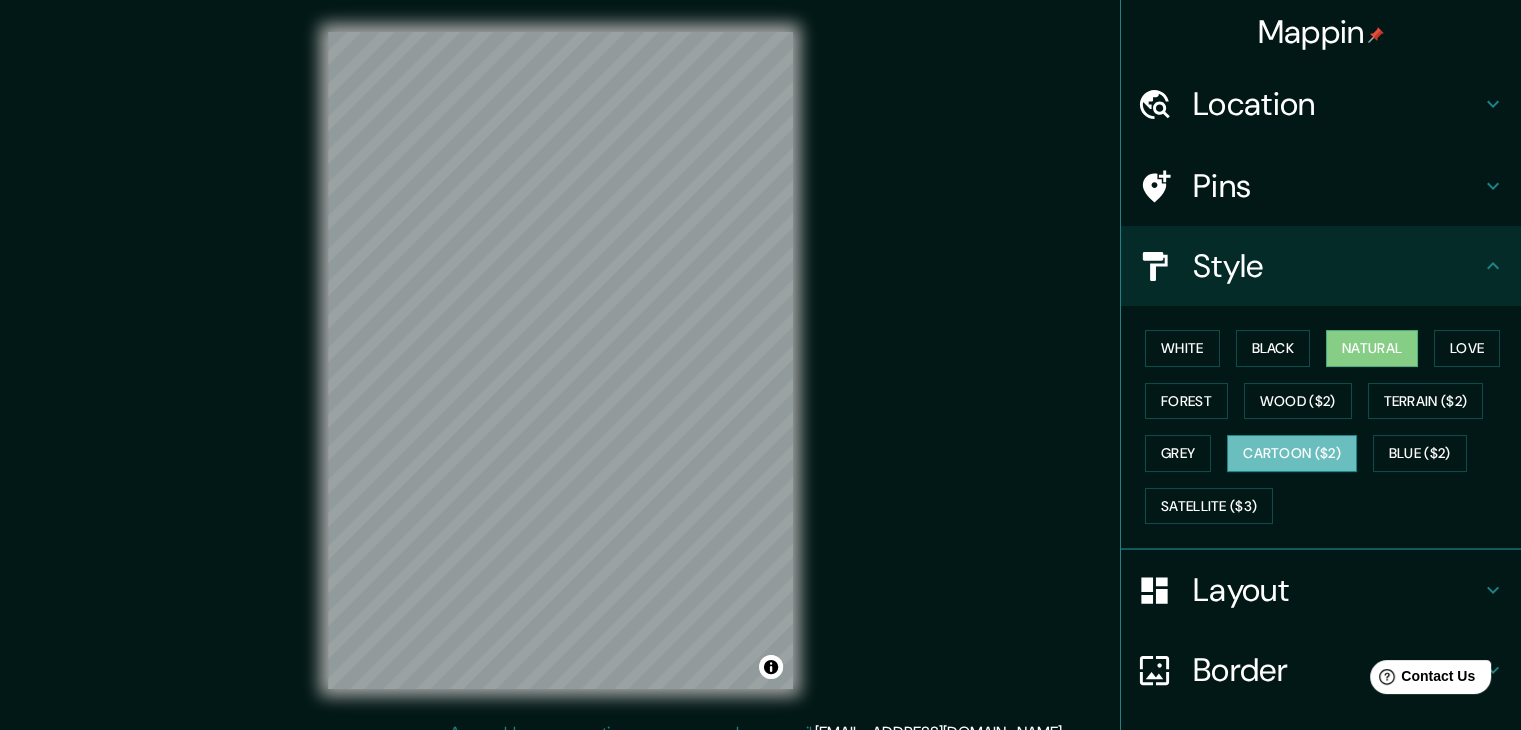 click on "Cartoon ($2)" at bounding box center [1292, 453] 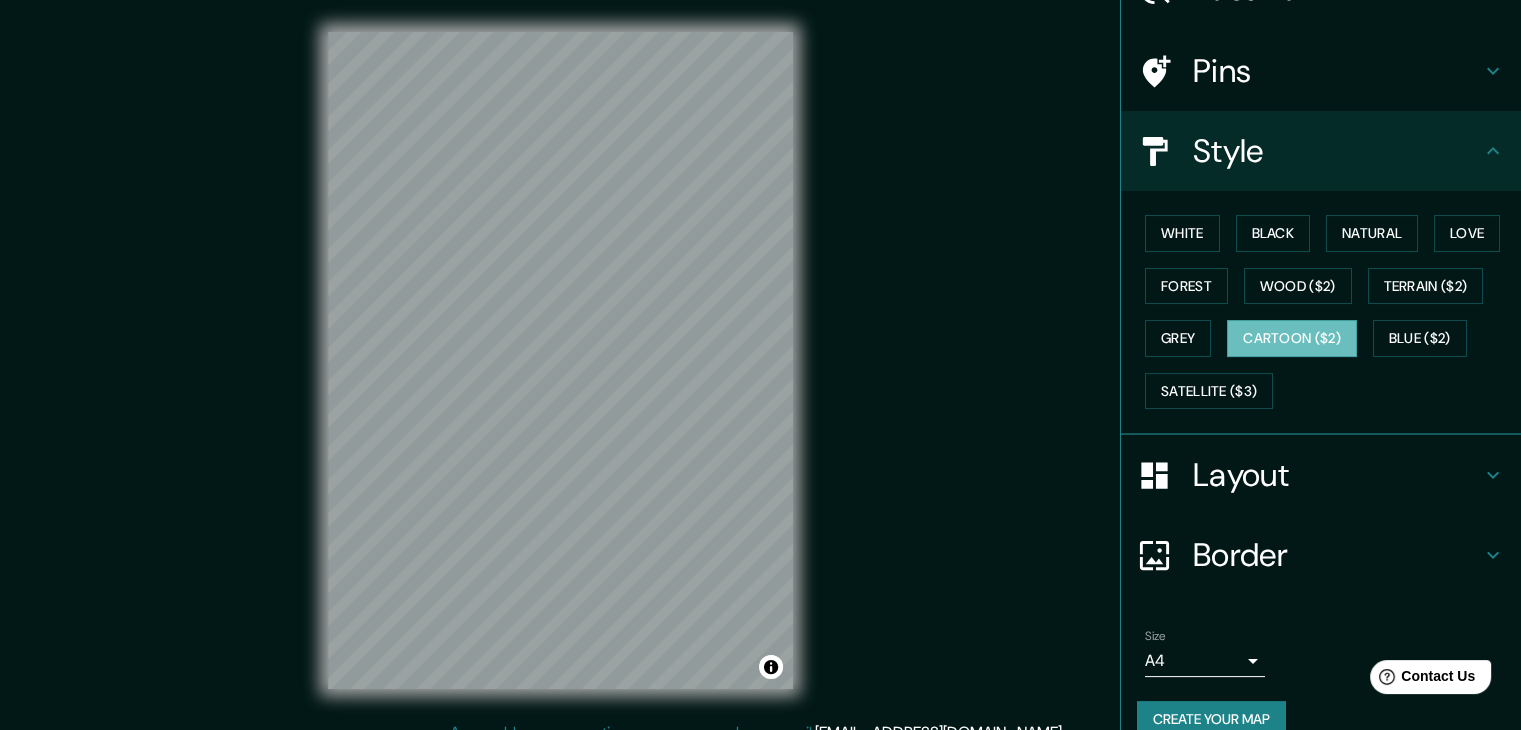 scroll, scrollTop: 144, scrollLeft: 0, axis: vertical 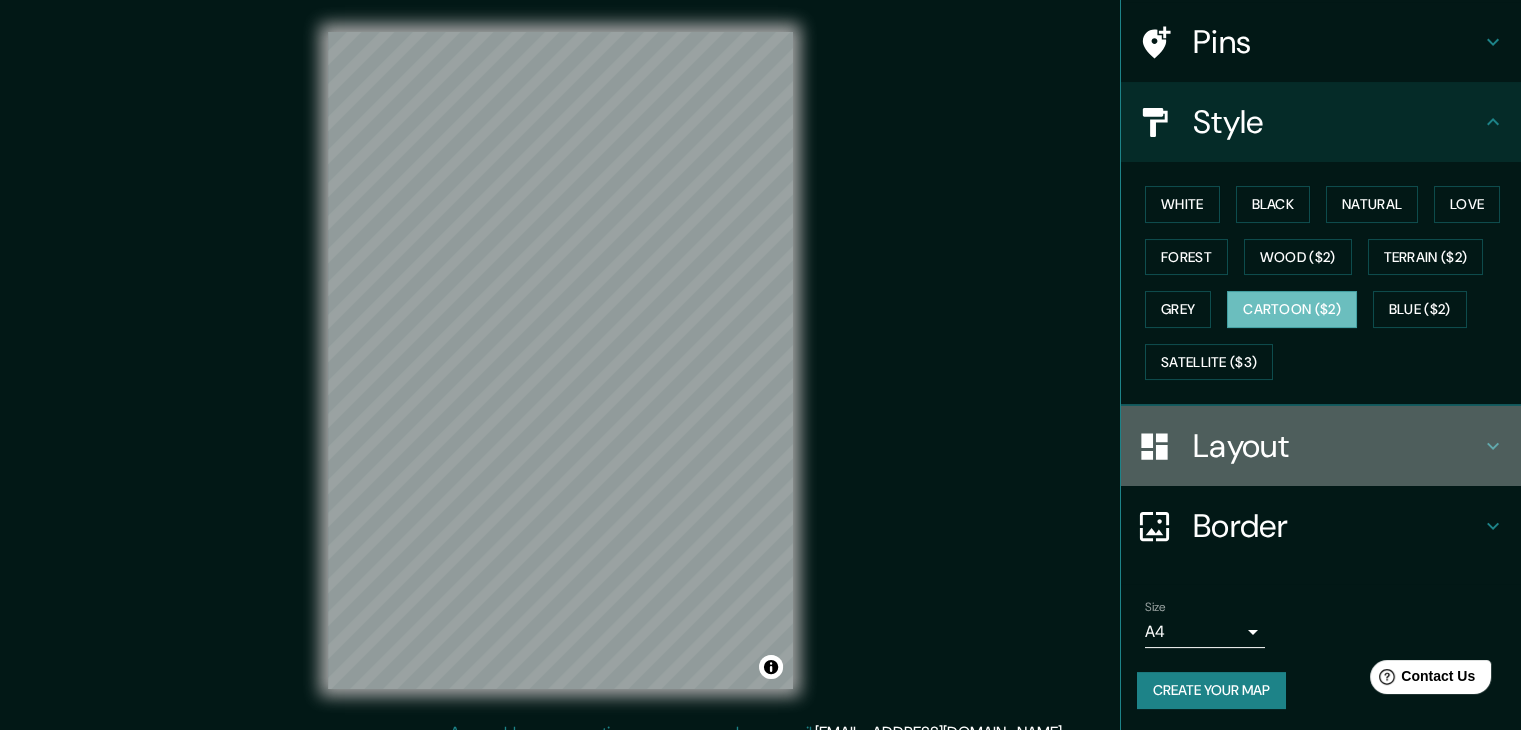 click on "Layout" at bounding box center [1337, 446] 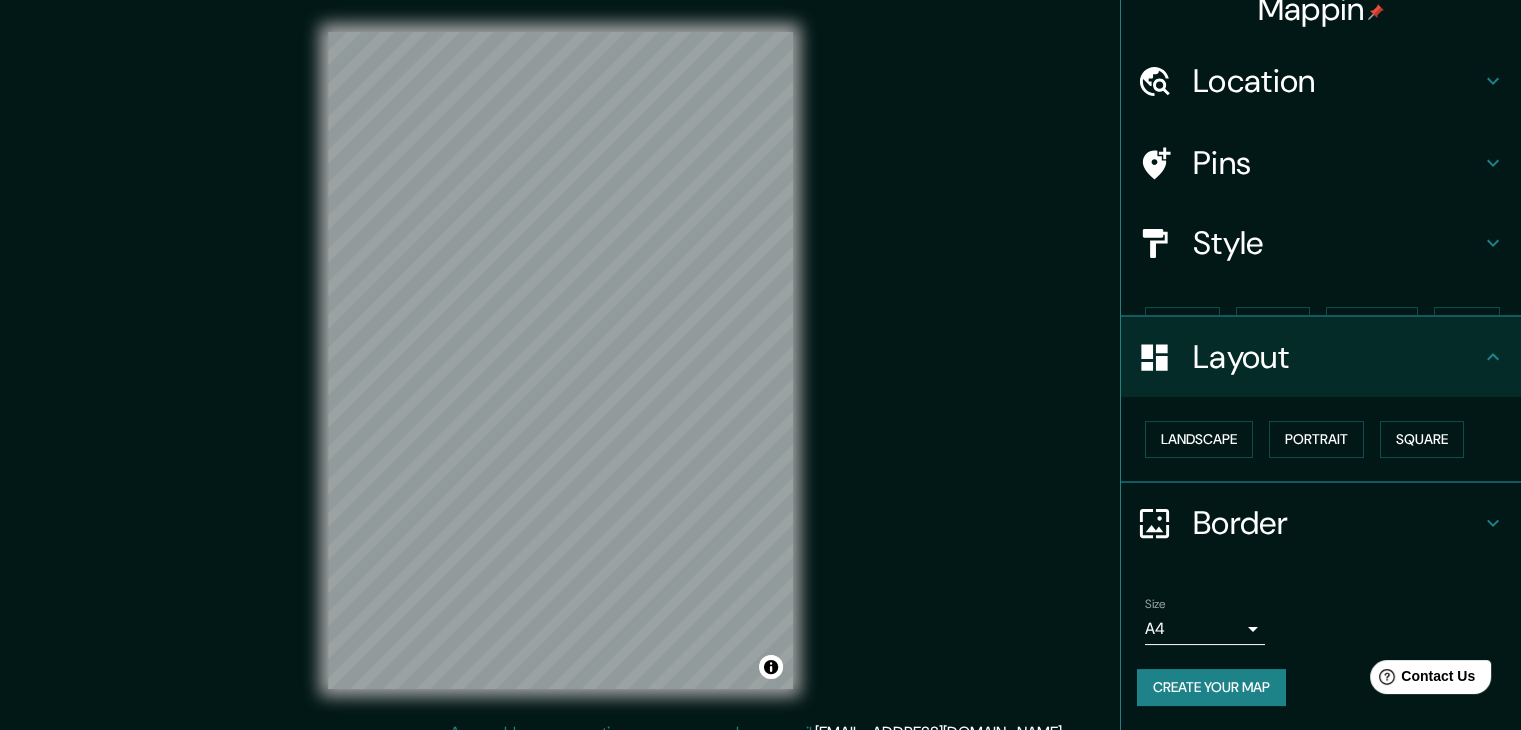 scroll, scrollTop: 0, scrollLeft: 0, axis: both 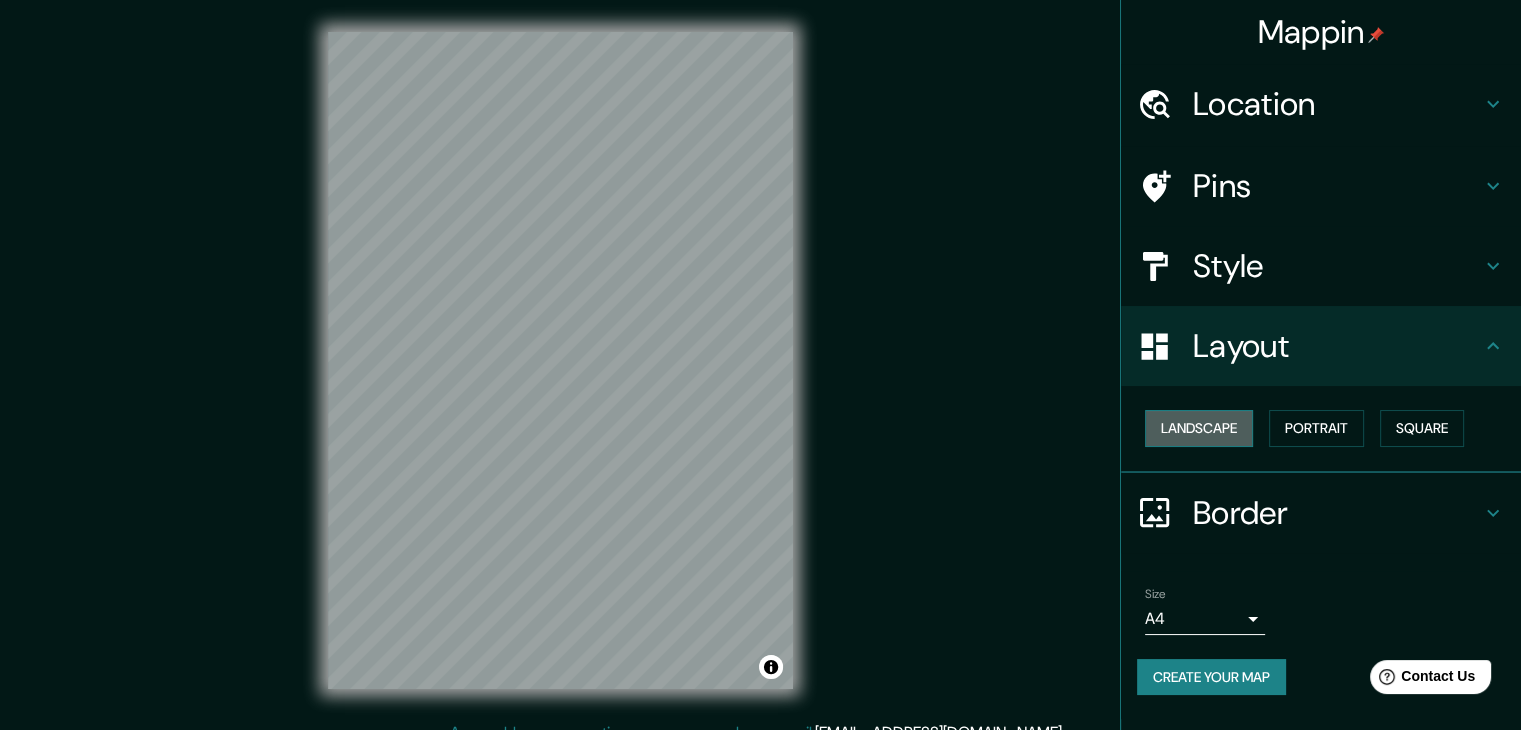 click on "Landscape" at bounding box center [1199, 428] 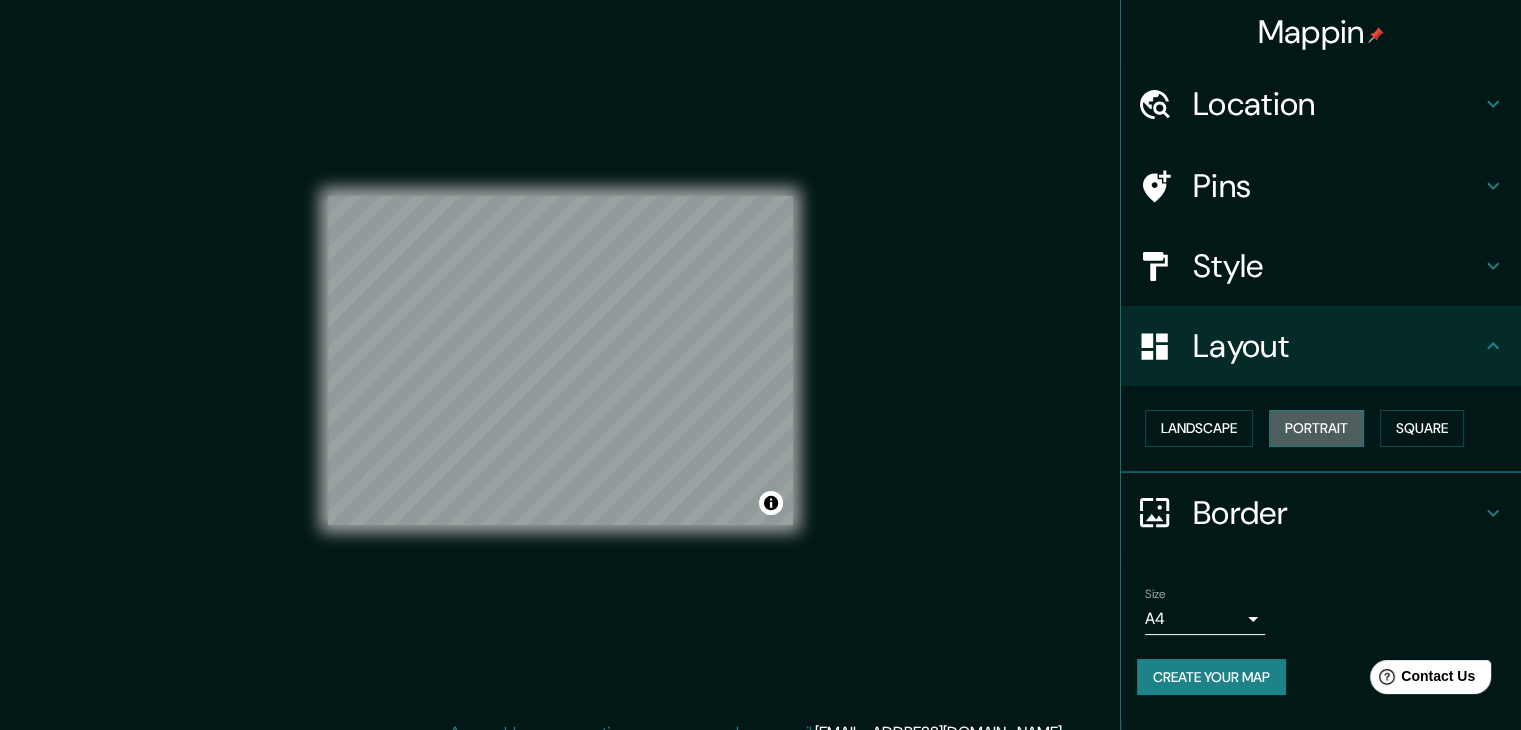 click on "Portrait" at bounding box center [1316, 428] 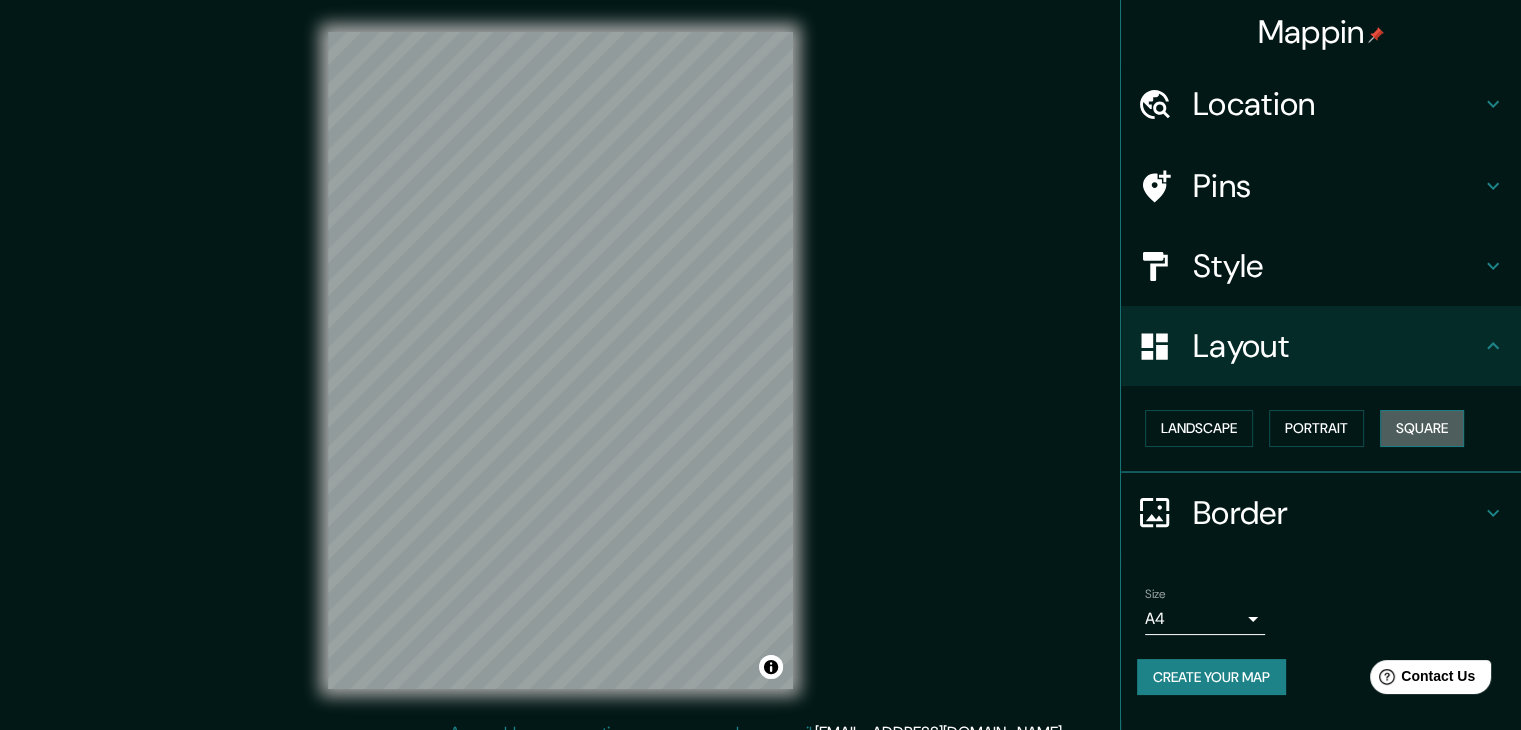 click on "Square" at bounding box center [1422, 428] 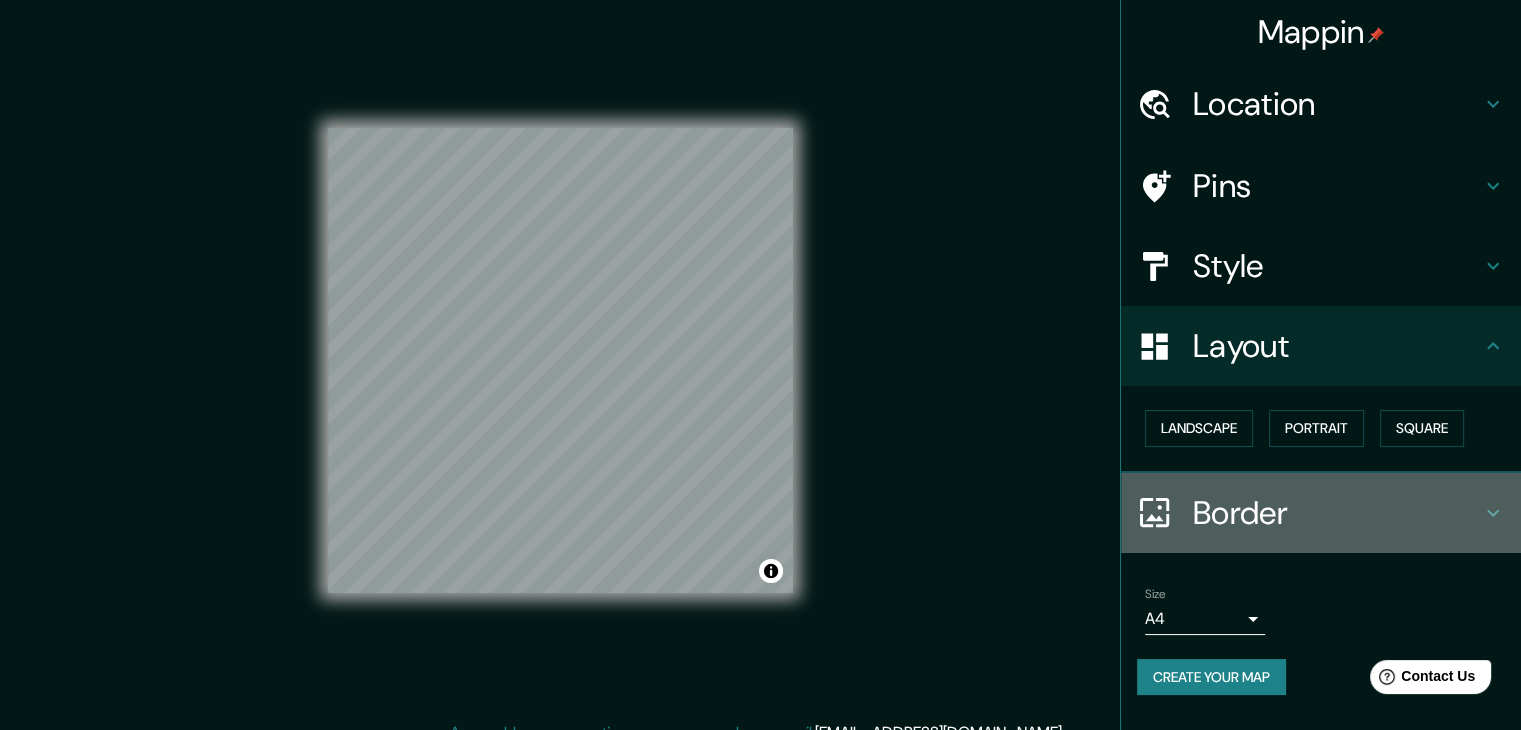 click on "Border" at bounding box center [1337, 513] 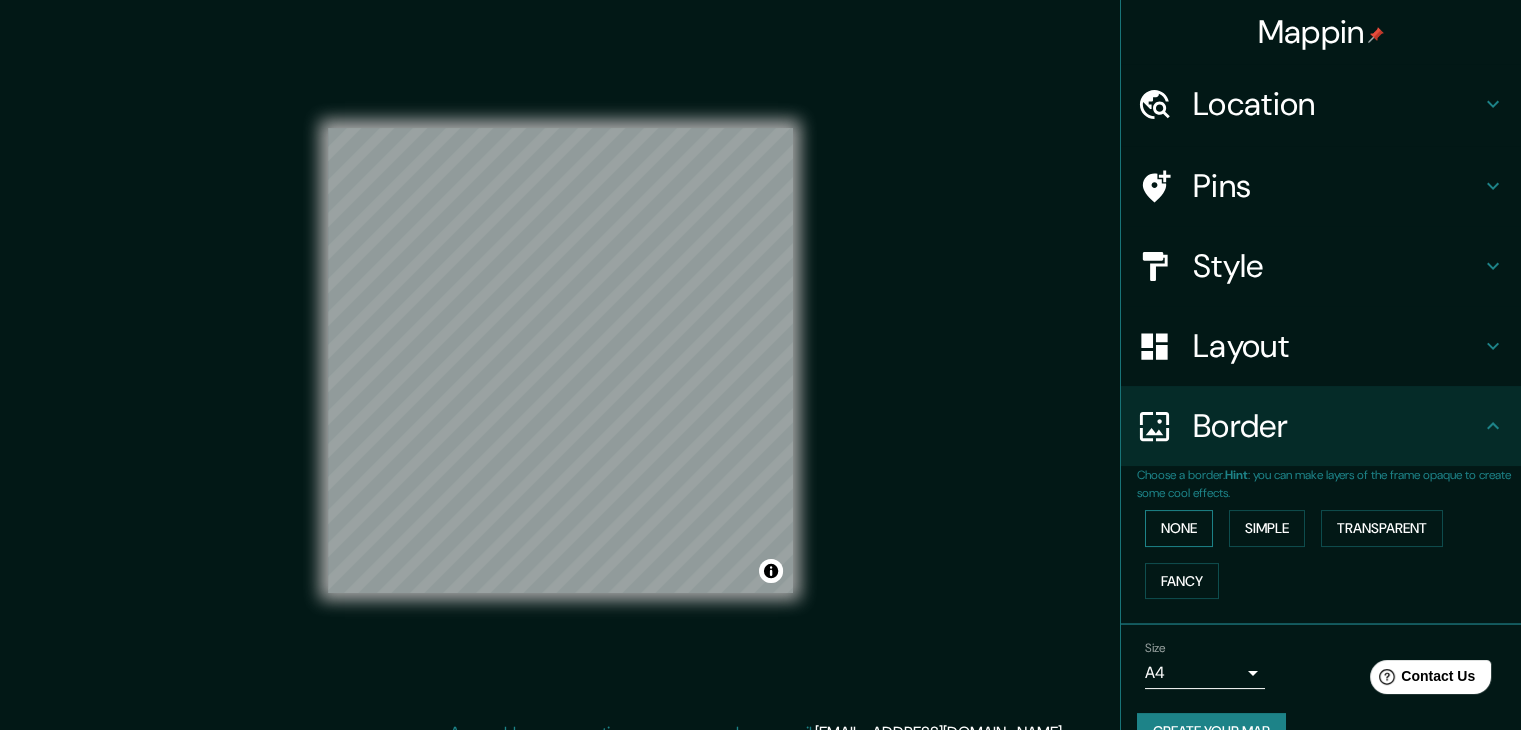 drag, startPoint x: 1205, startPoint y: 539, endPoint x: 1194, endPoint y: 536, distance: 11.401754 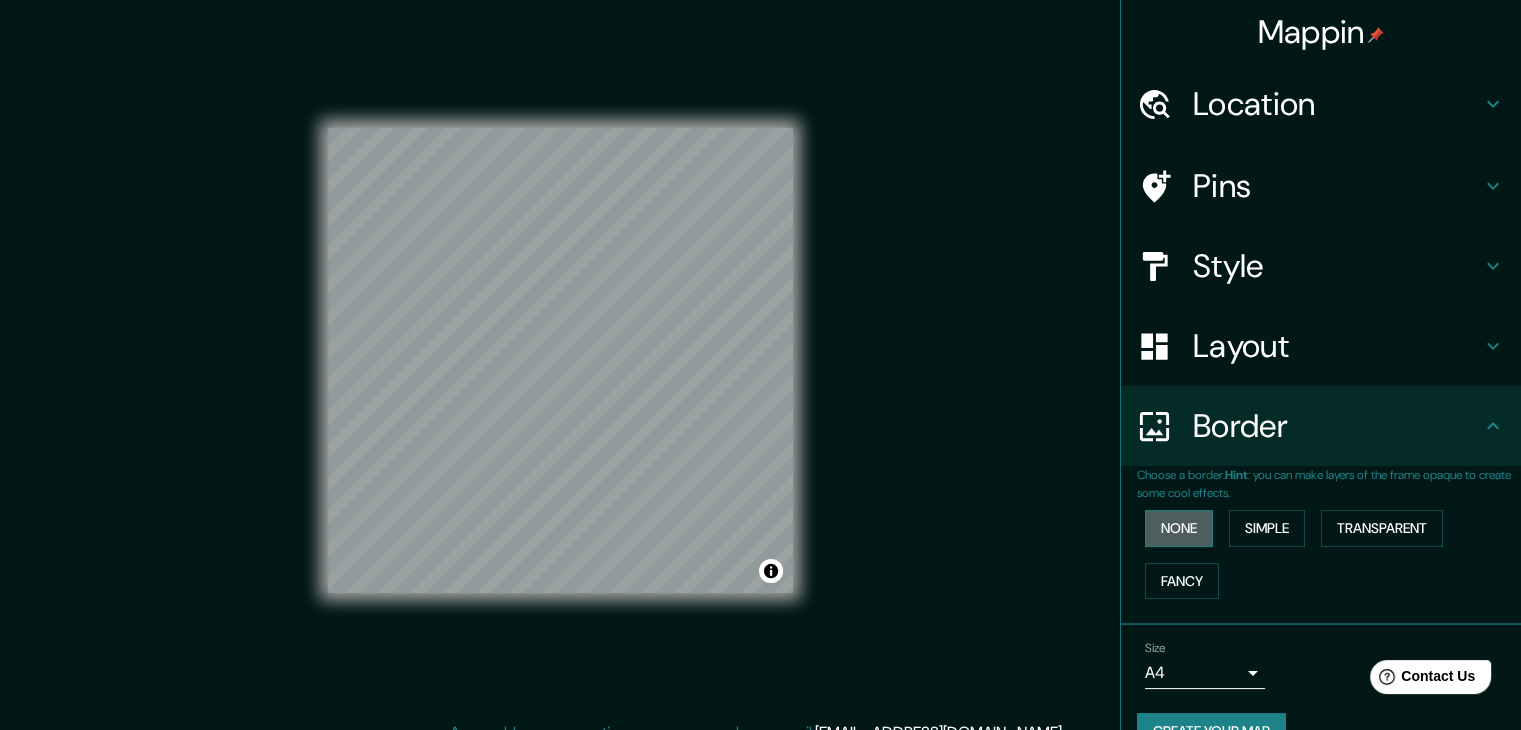 click on "None" at bounding box center [1179, 528] 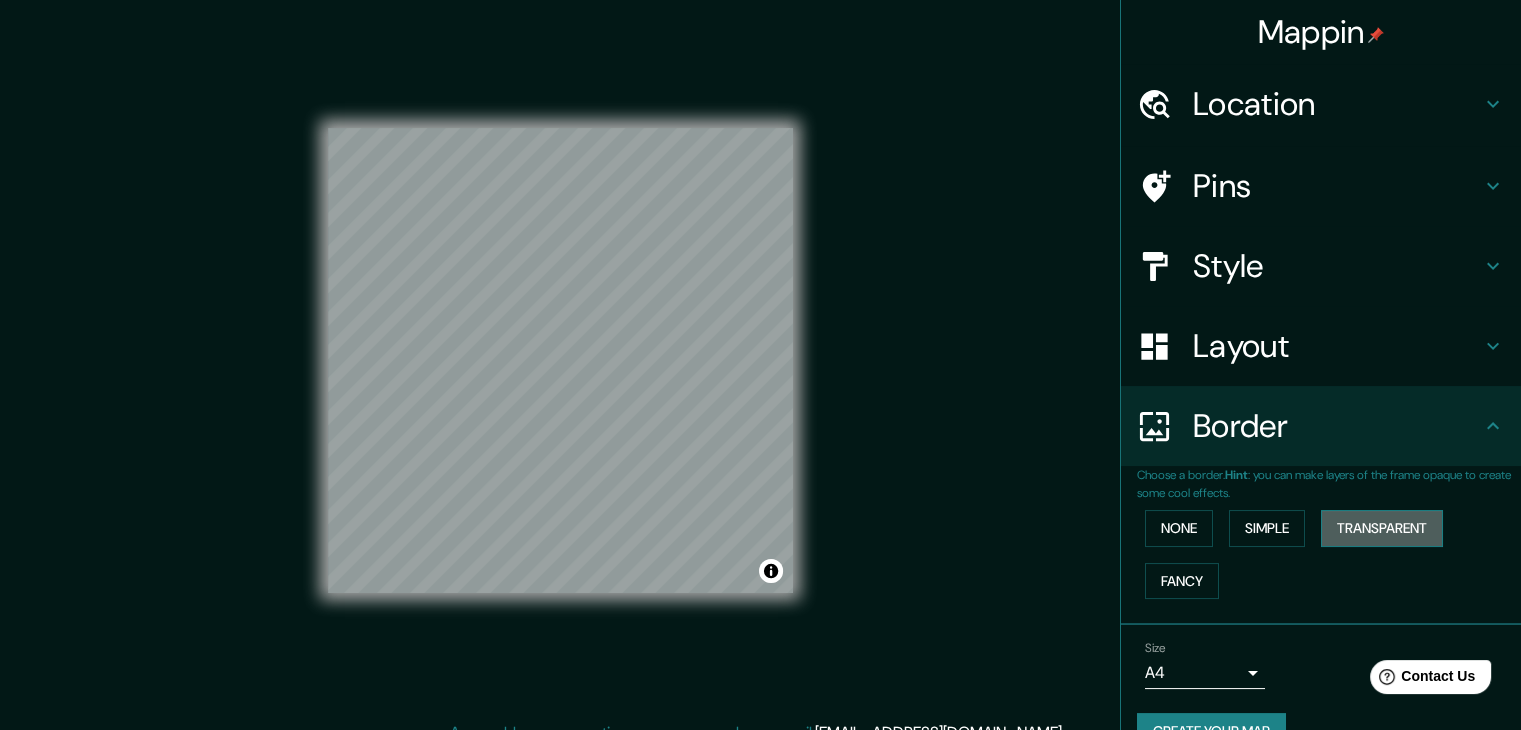 click on "Transparent" at bounding box center [1382, 528] 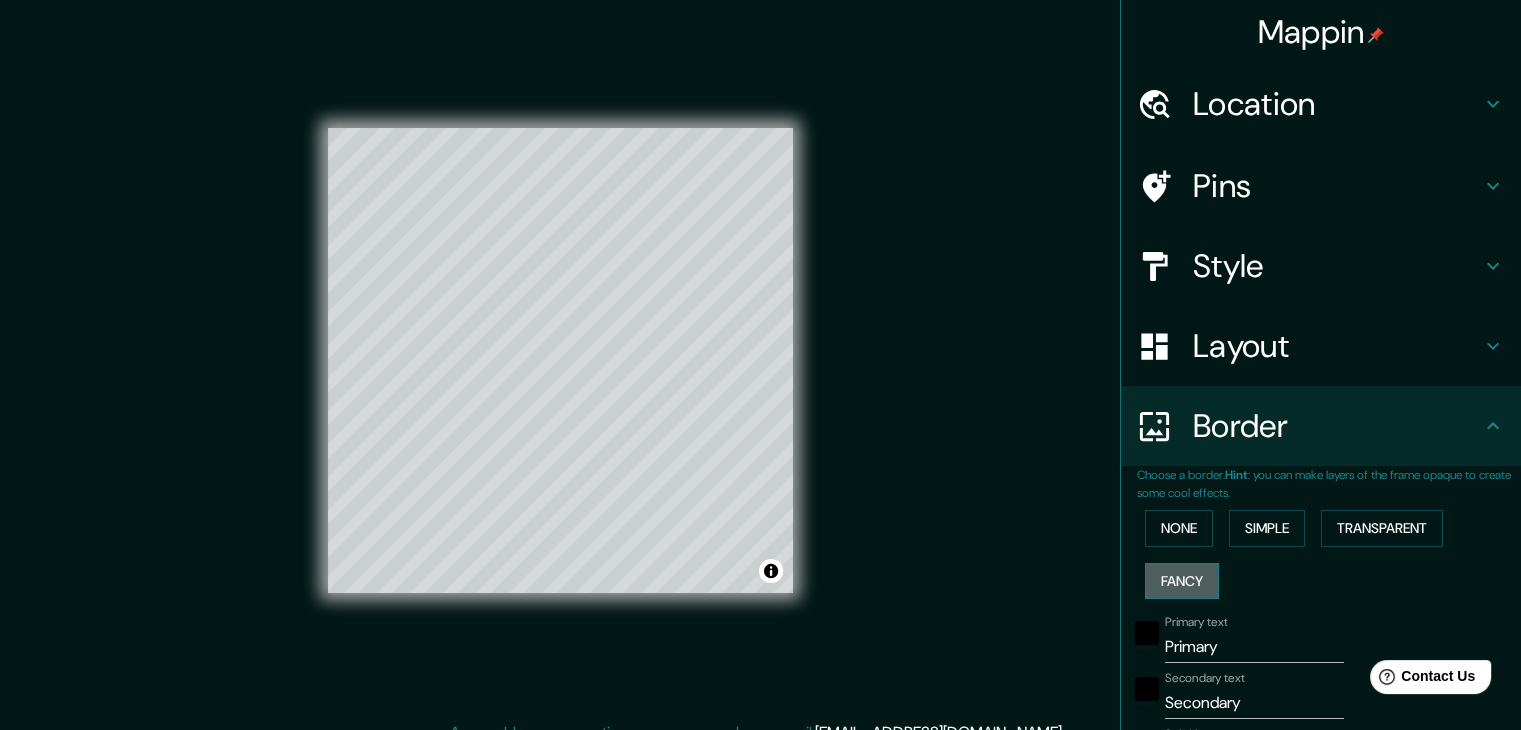 click on "Fancy" at bounding box center (1182, 581) 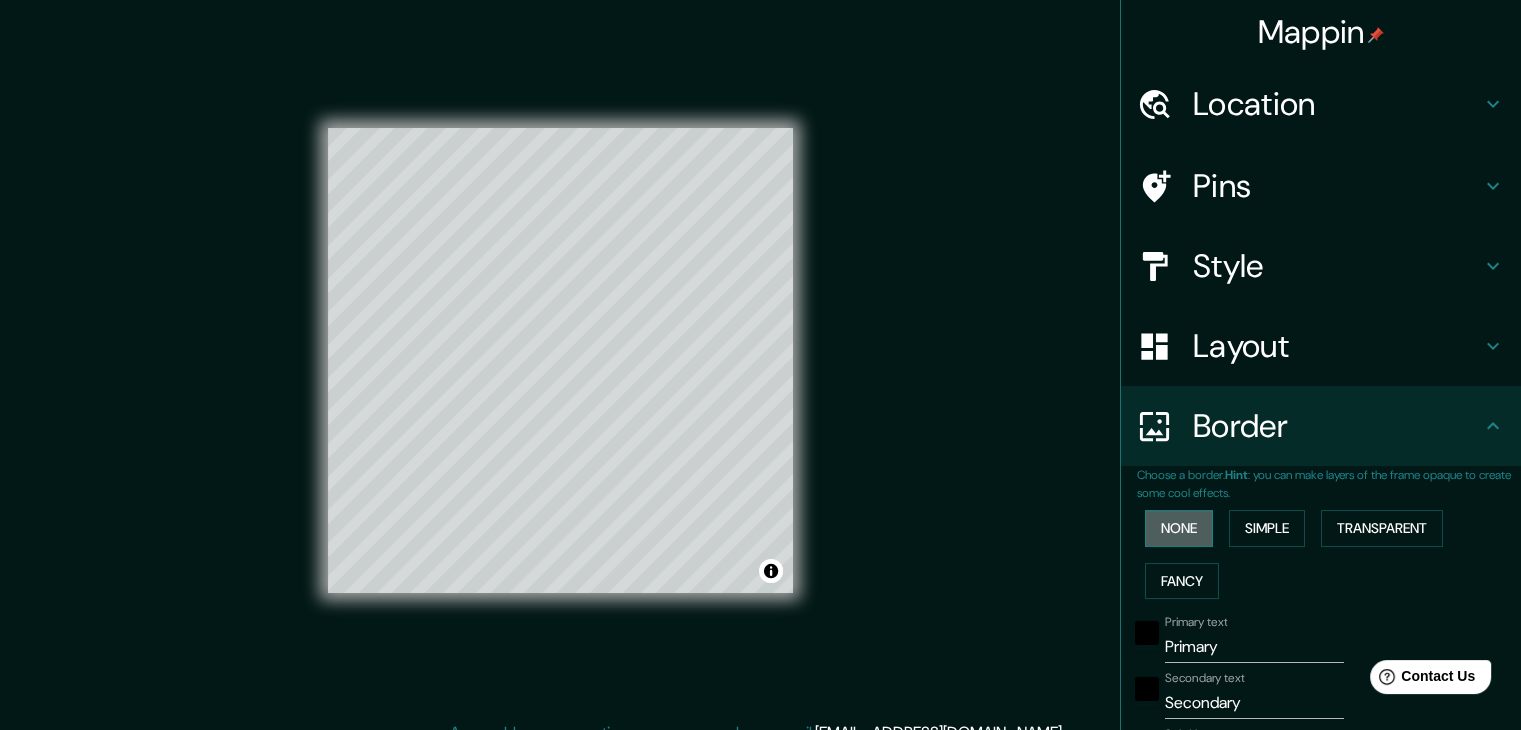 click on "None" at bounding box center [1179, 528] 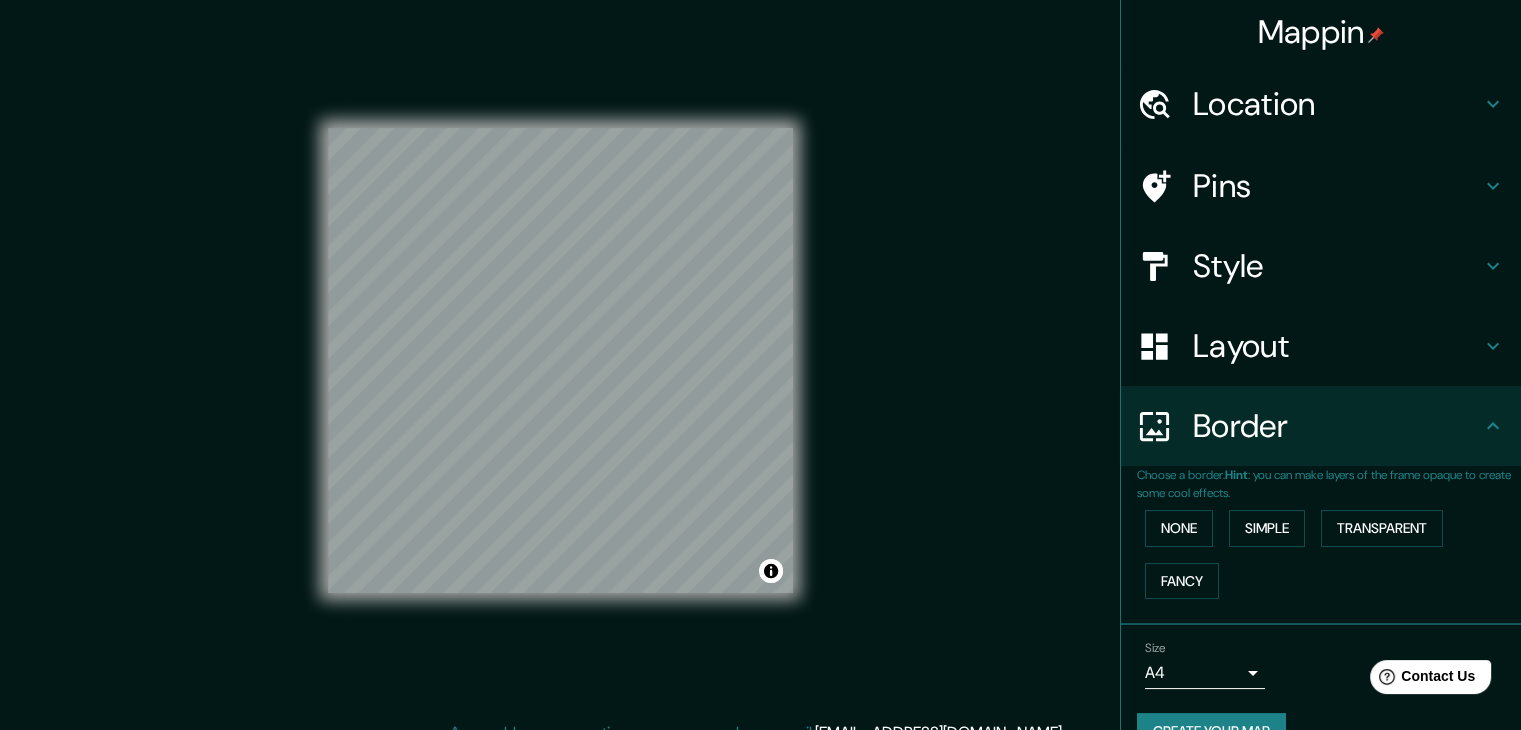 scroll, scrollTop: 23, scrollLeft: 0, axis: vertical 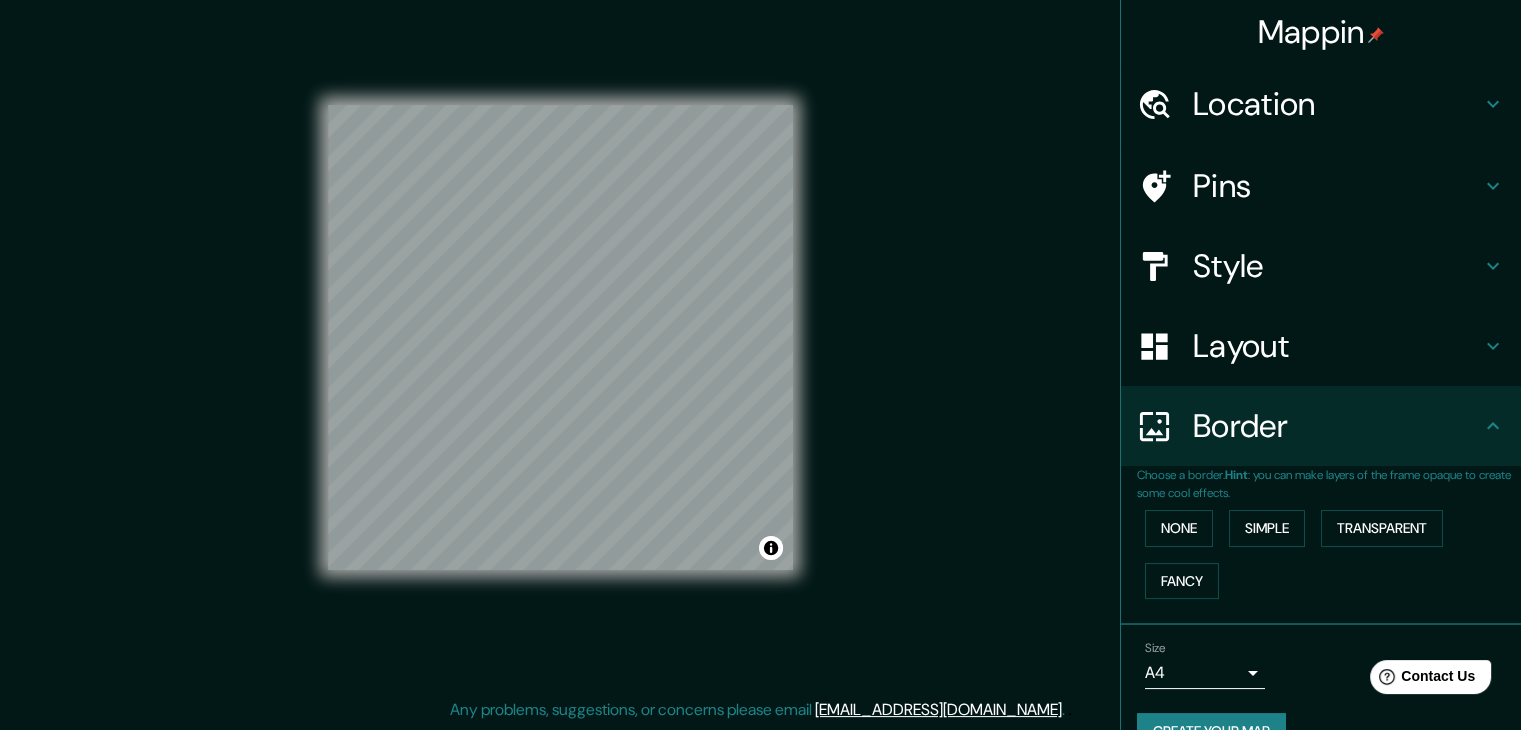 click on "Pins" at bounding box center (1337, 186) 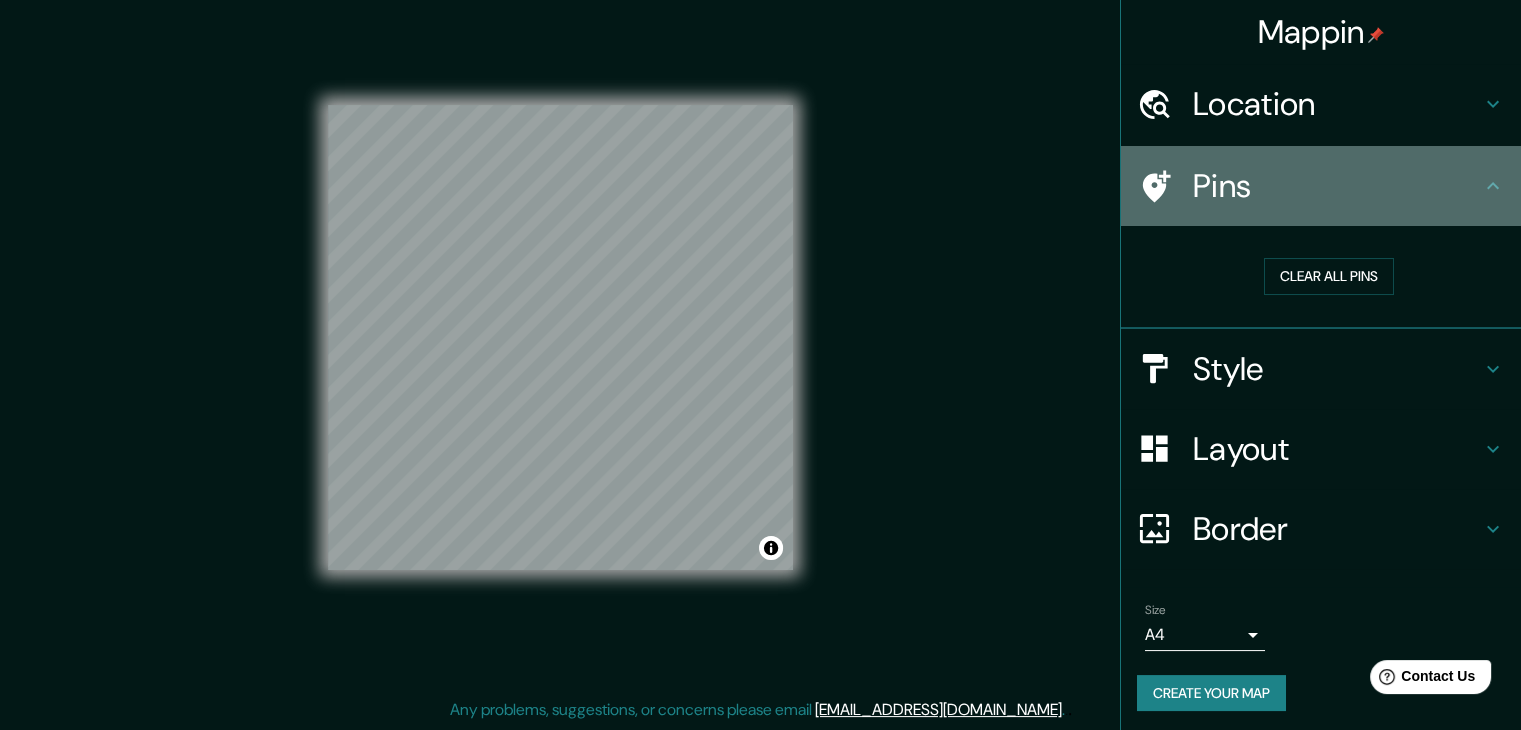 click at bounding box center (1165, 186) 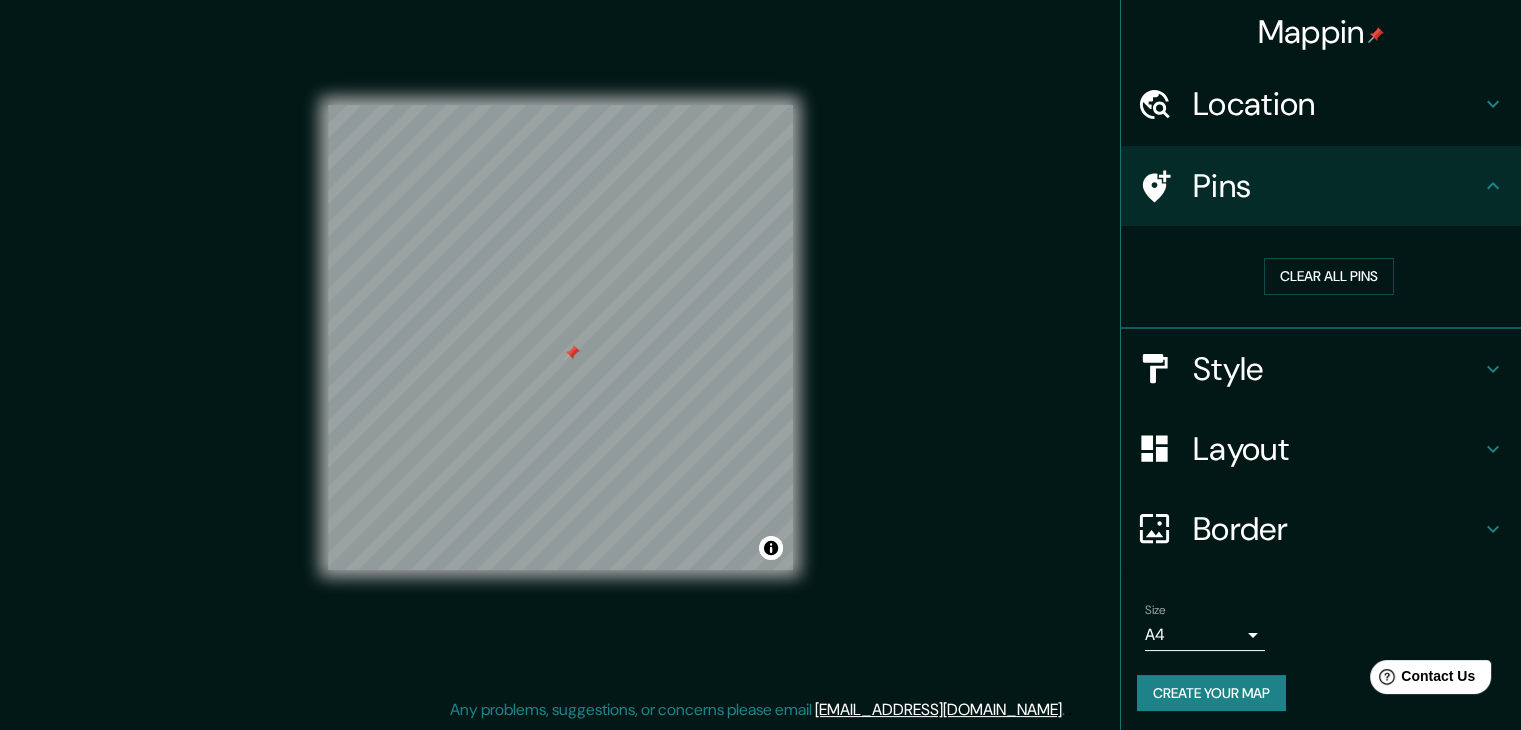 scroll, scrollTop: 4, scrollLeft: 0, axis: vertical 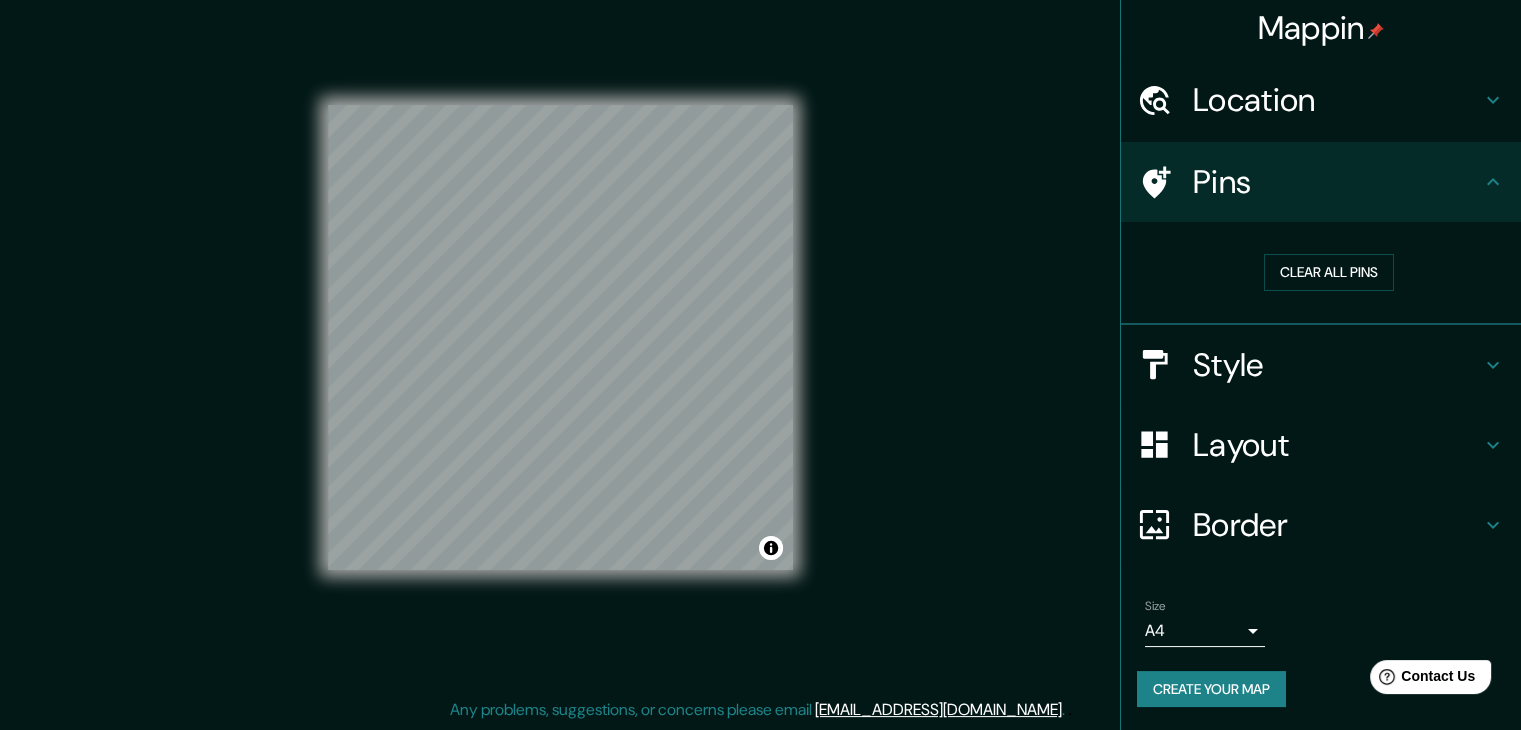 click on "Layout" at bounding box center (1337, 445) 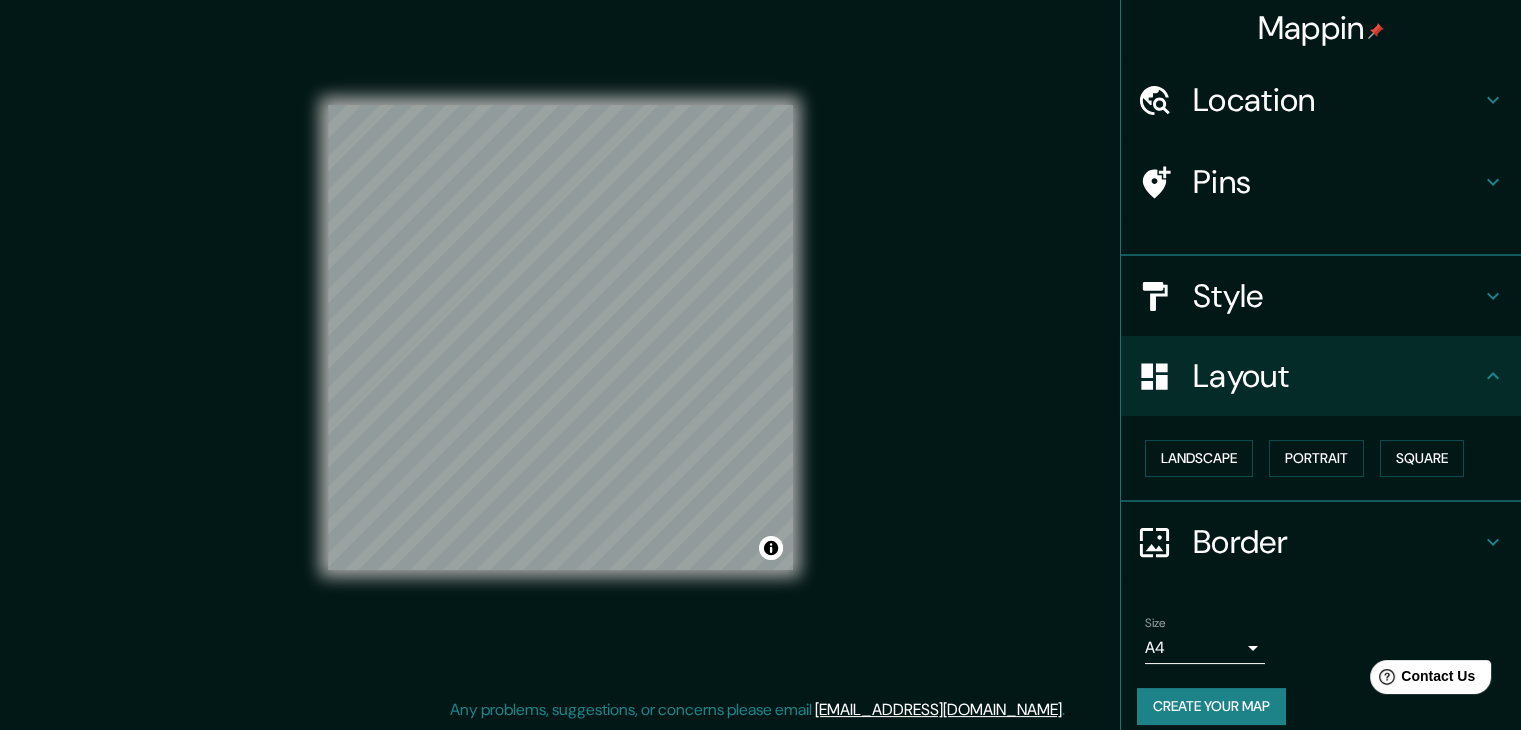 scroll, scrollTop: 0, scrollLeft: 0, axis: both 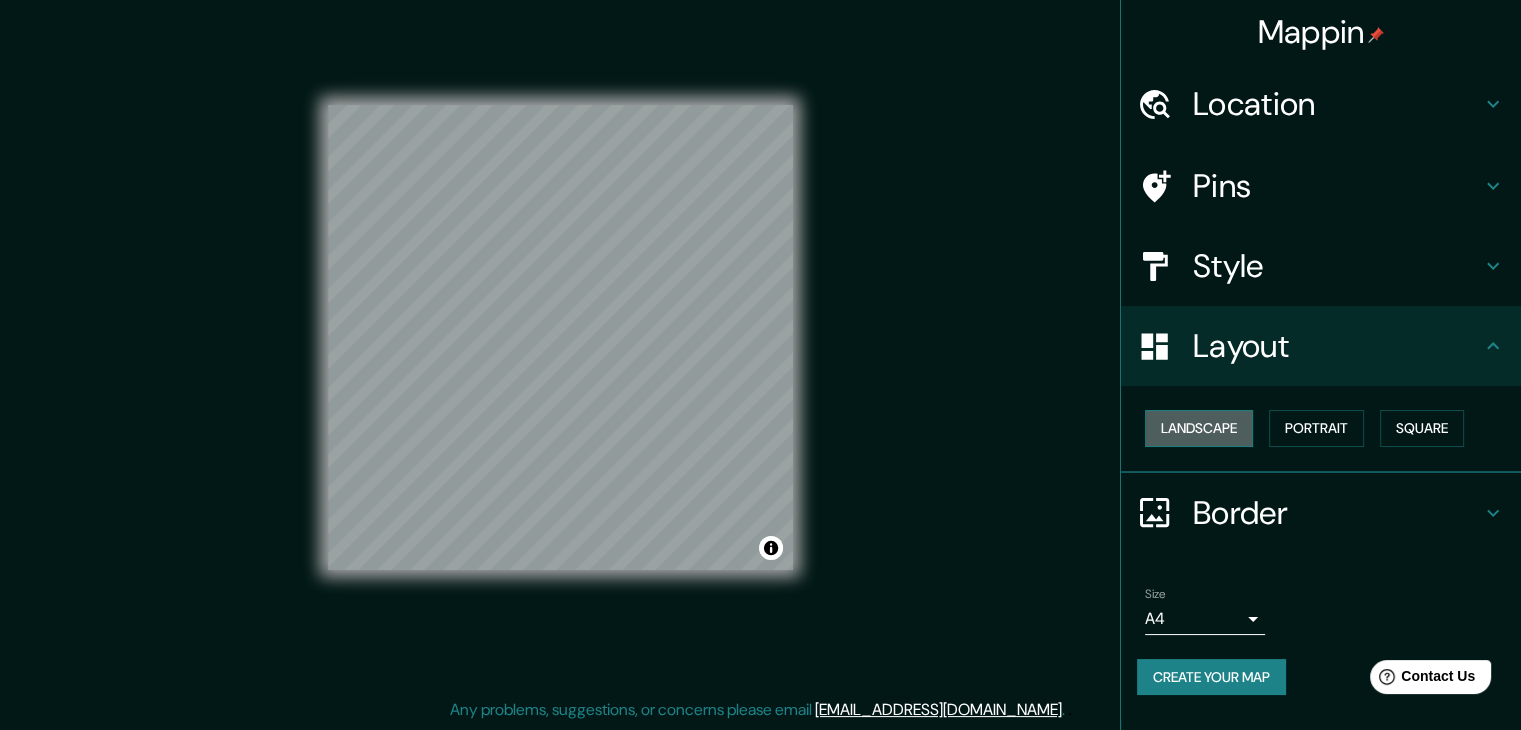 click on "Landscape" at bounding box center (1199, 428) 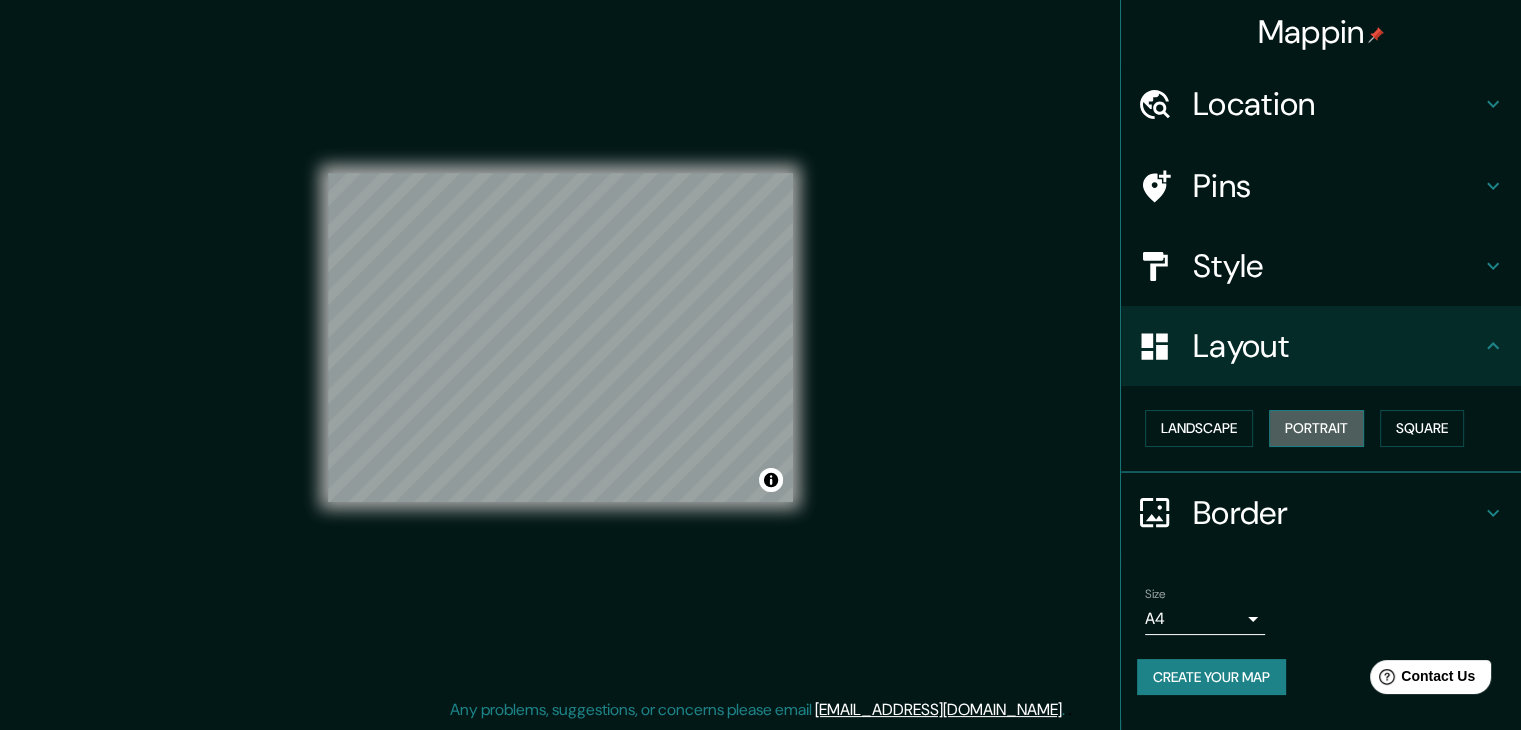 click on "Portrait" at bounding box center (1316, 428) 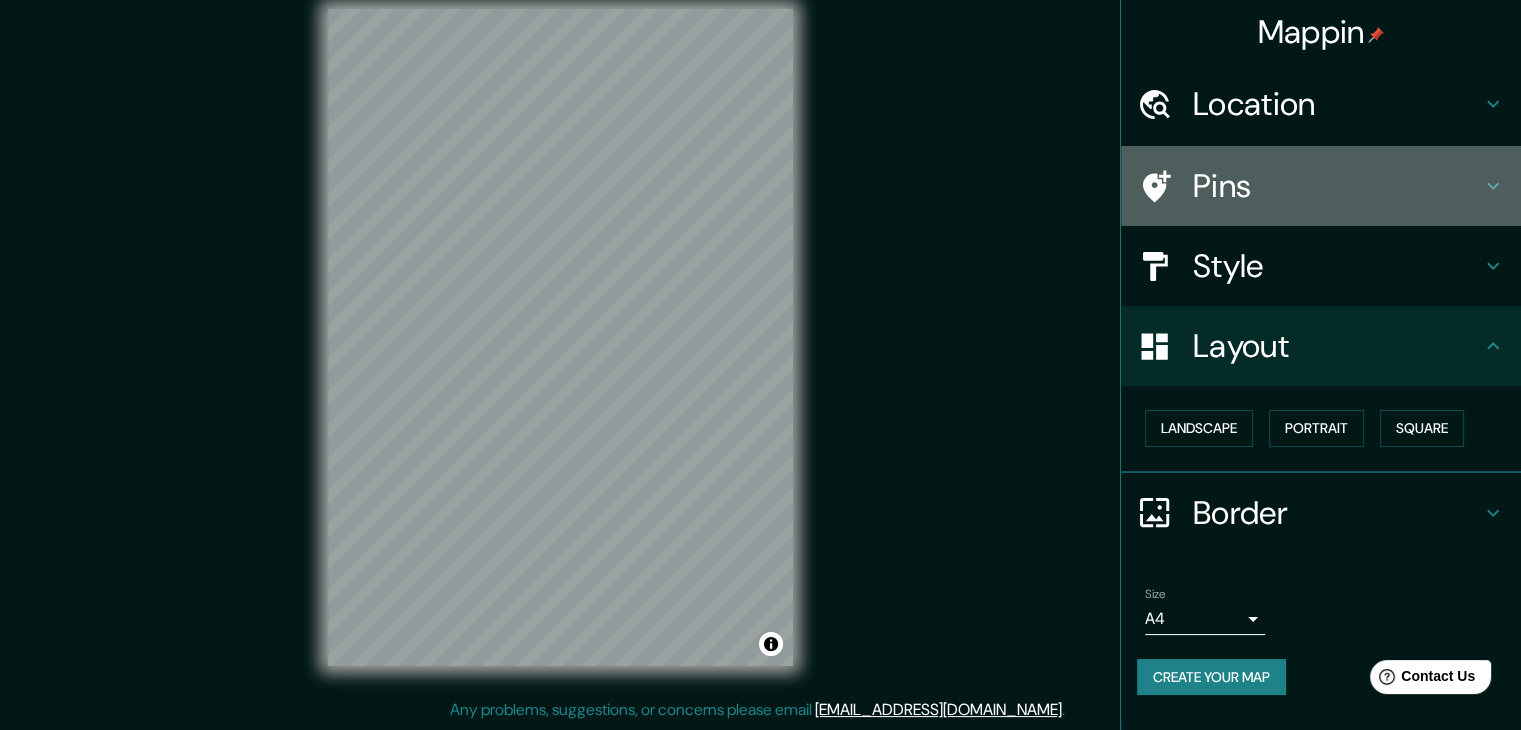 click on "Pins" at bounding box center (1337, 186) 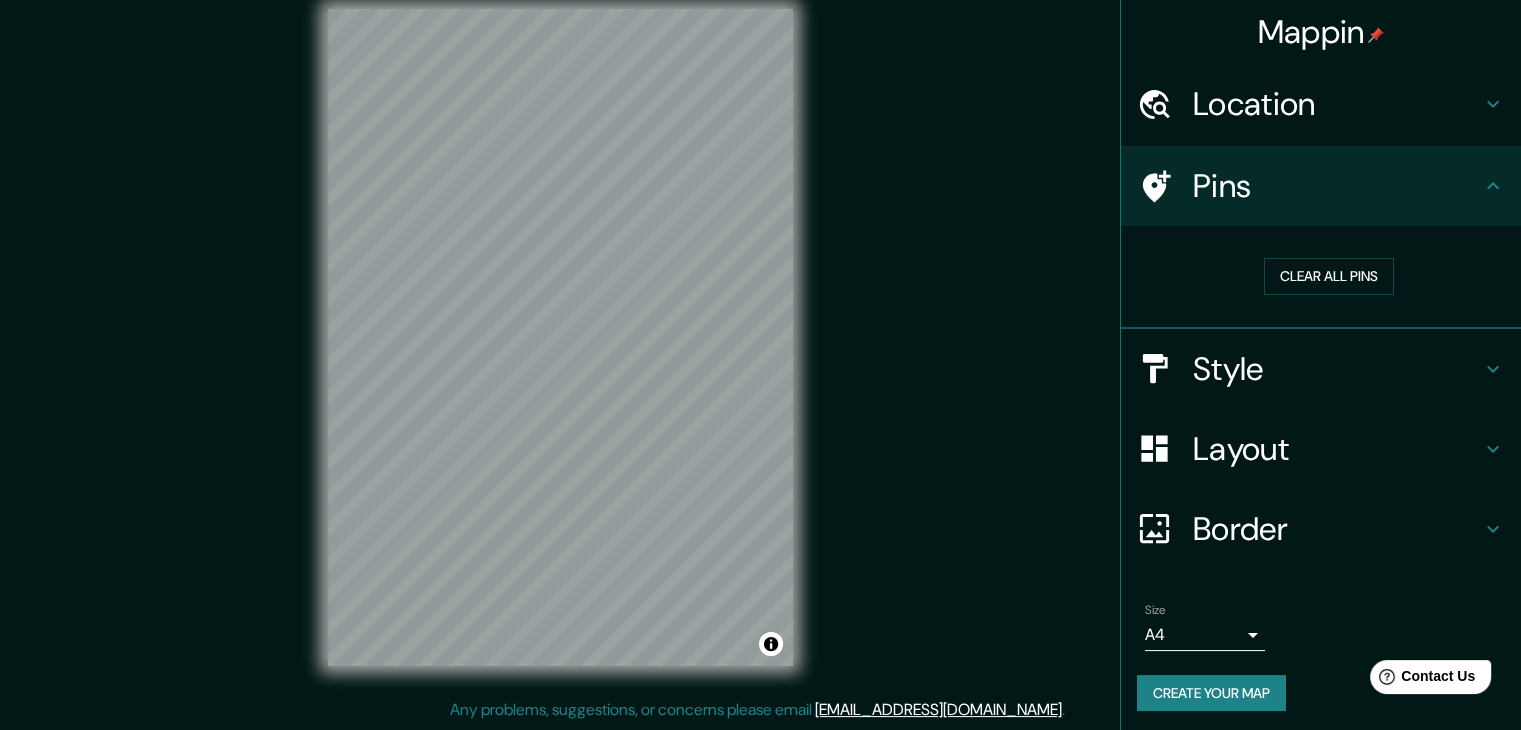 click on "Location" at bounding box center [1337, 104] 